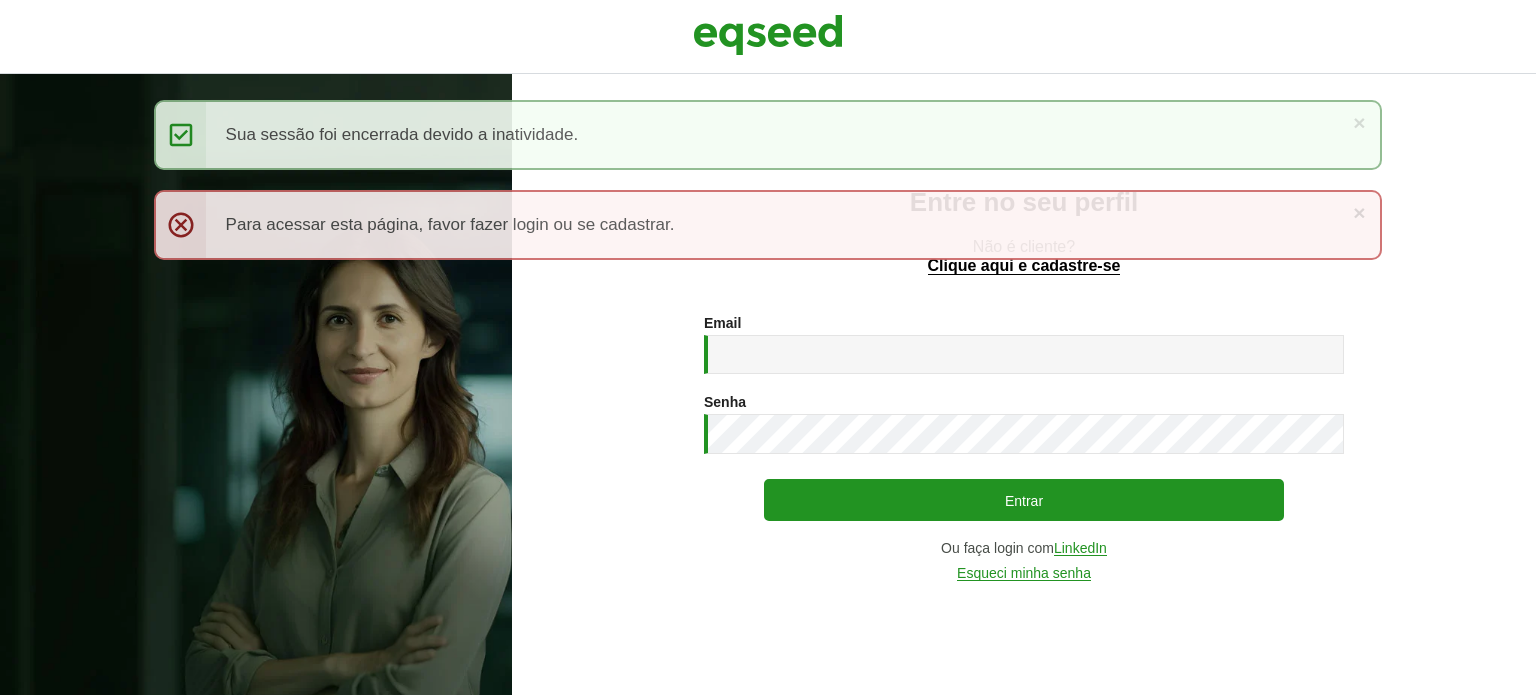 scroll, scrollTop: 0, scrollLeft: 0, axis: both 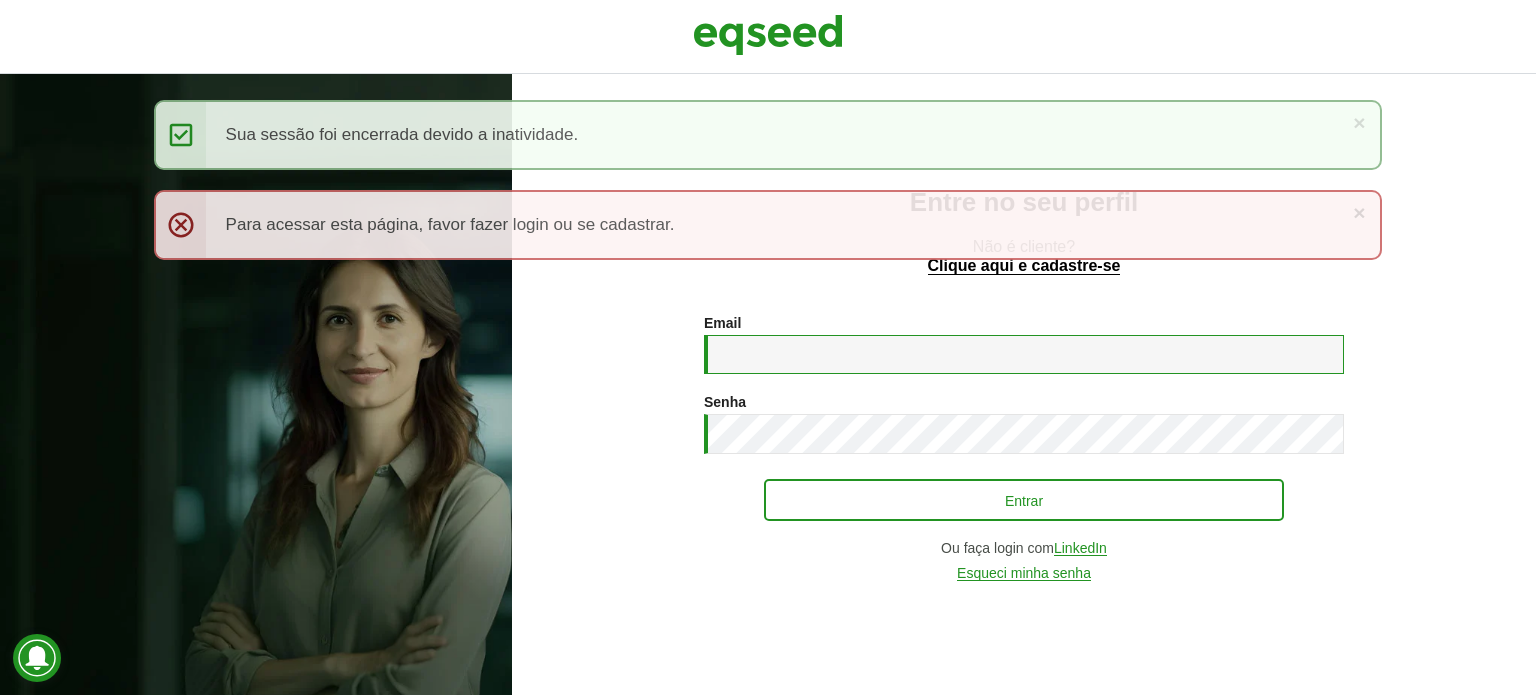 type on "**********" 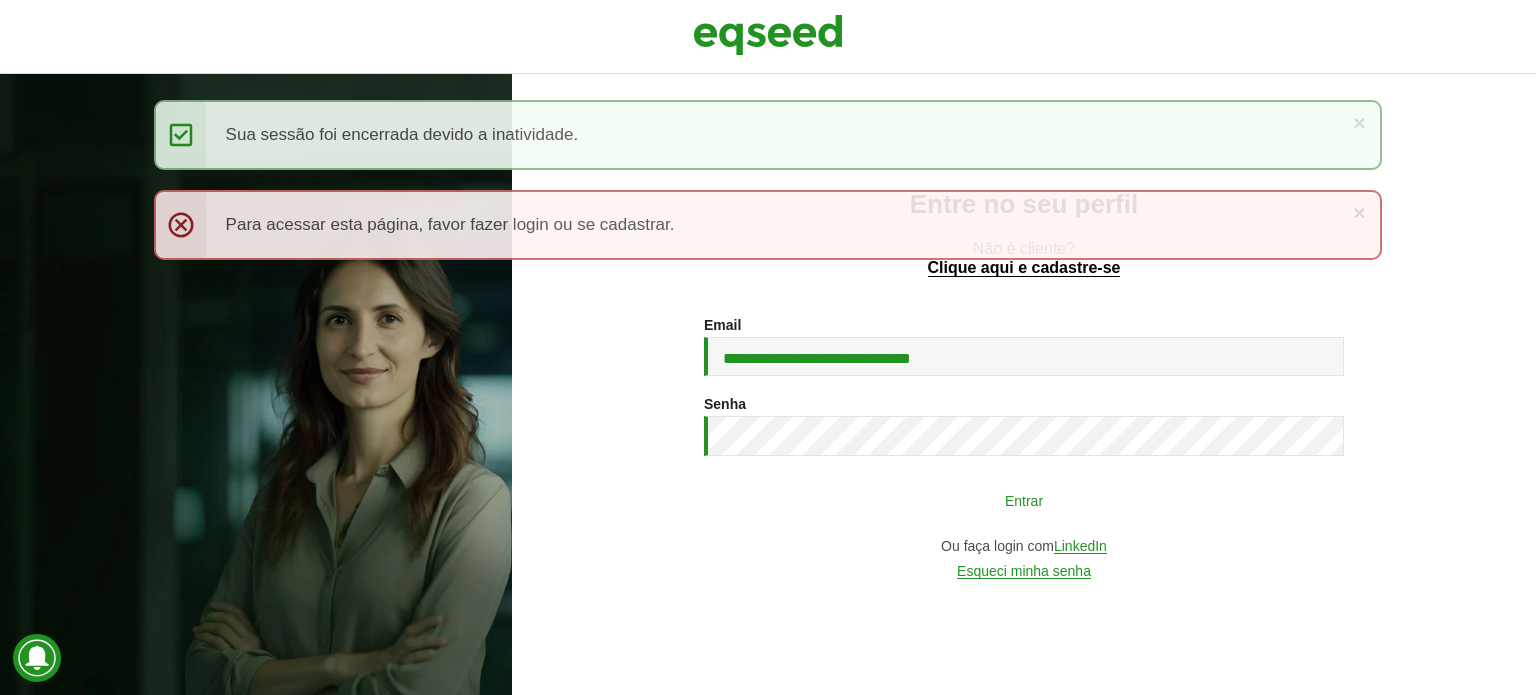 click on "Entrar" at bounding box center (1024, 500) 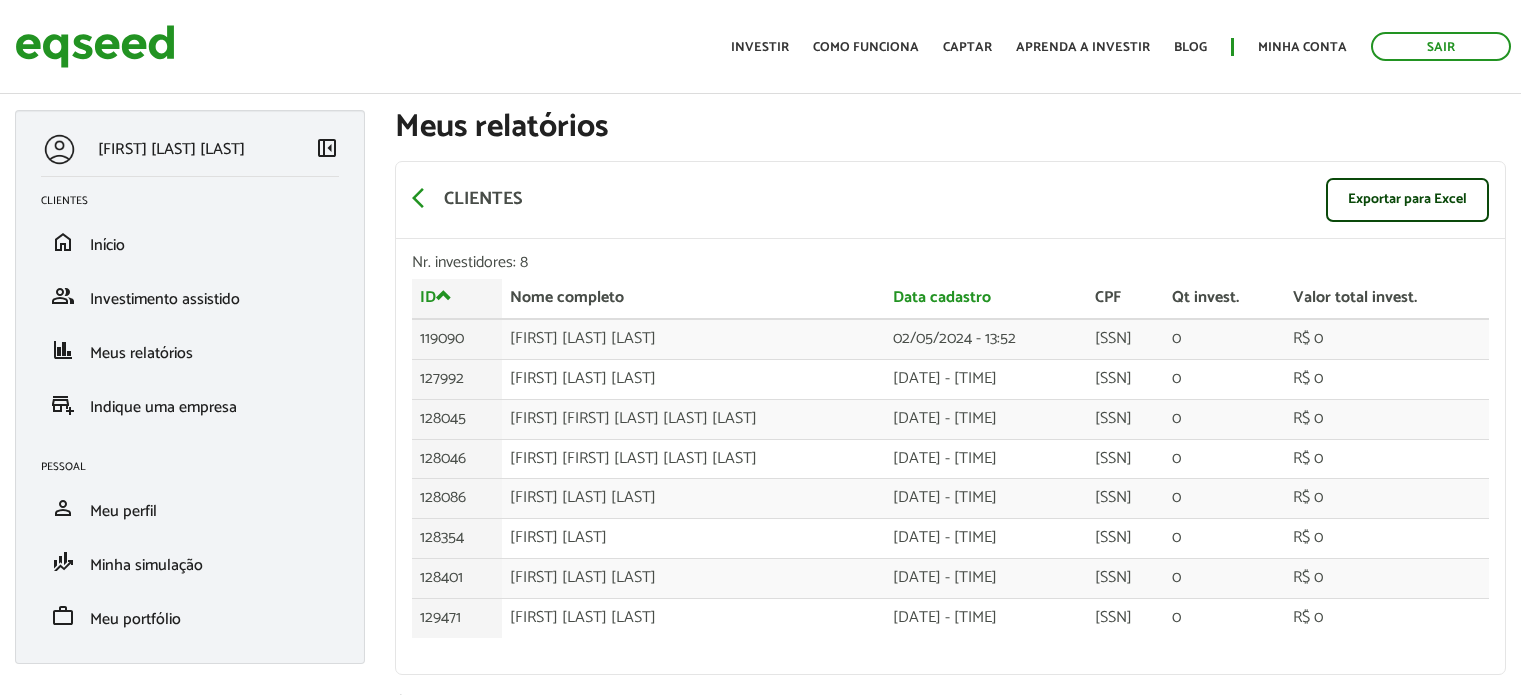 scroll, scrollTop: 0, scrollLeft: 0, axis: both 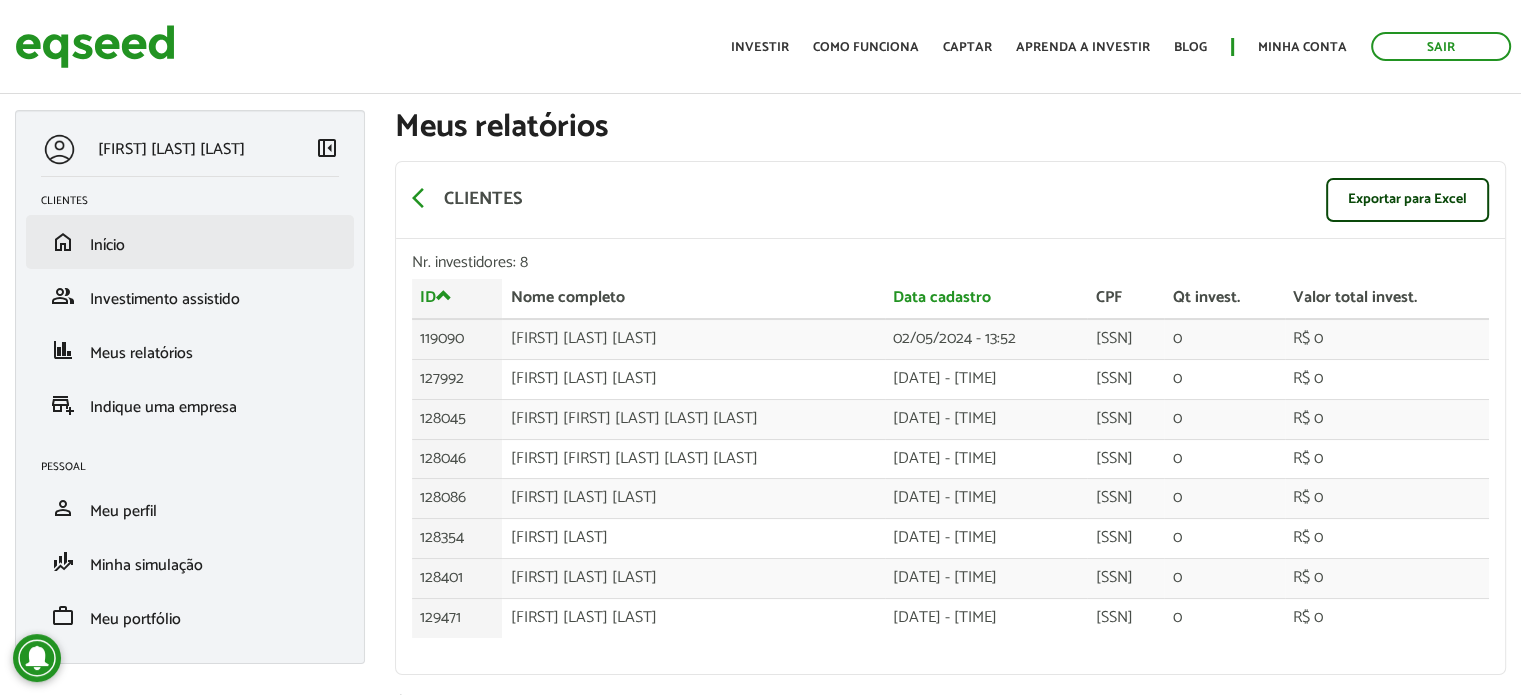 click on "home Início" at bounding box center [190, 242] 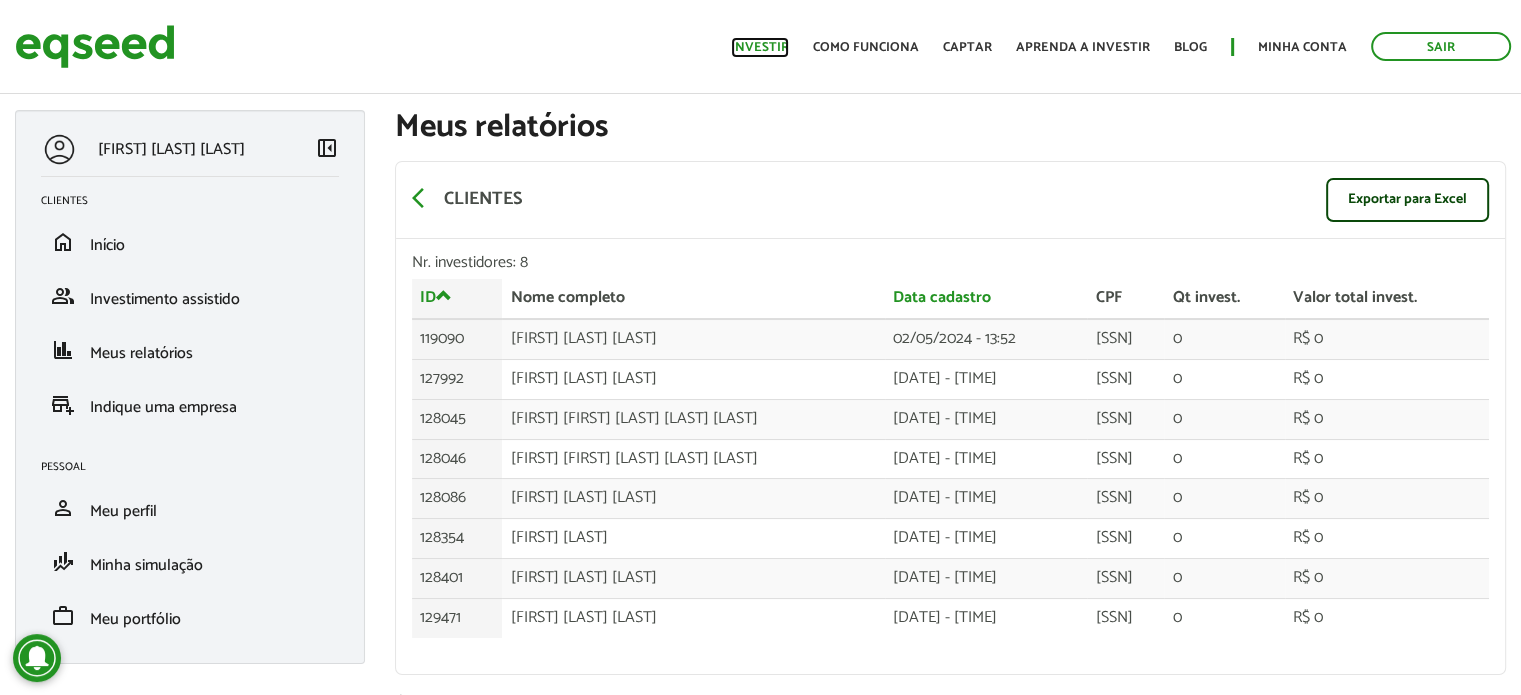 click on "Investir" at bounding box center [760, 47] 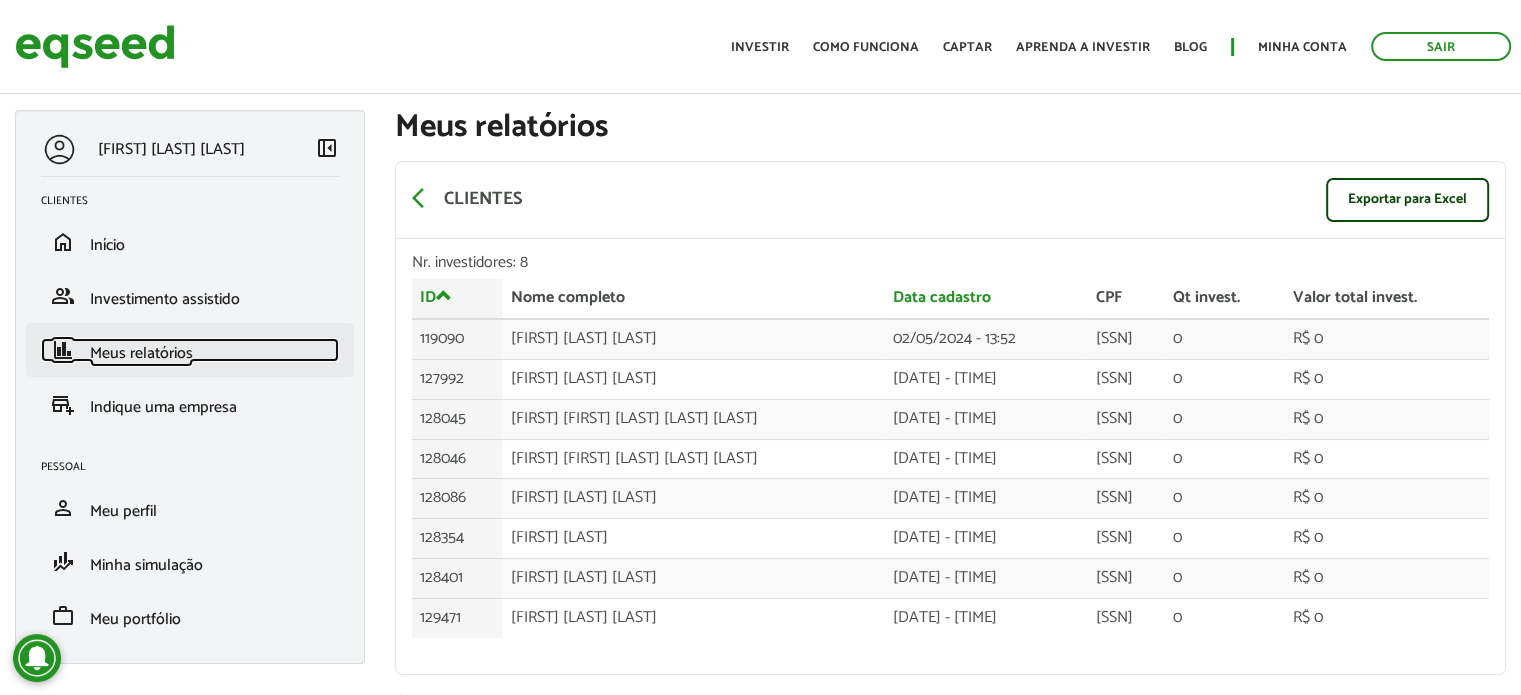 click on "finance Meus relatórios" at bounding box center [190, 350] 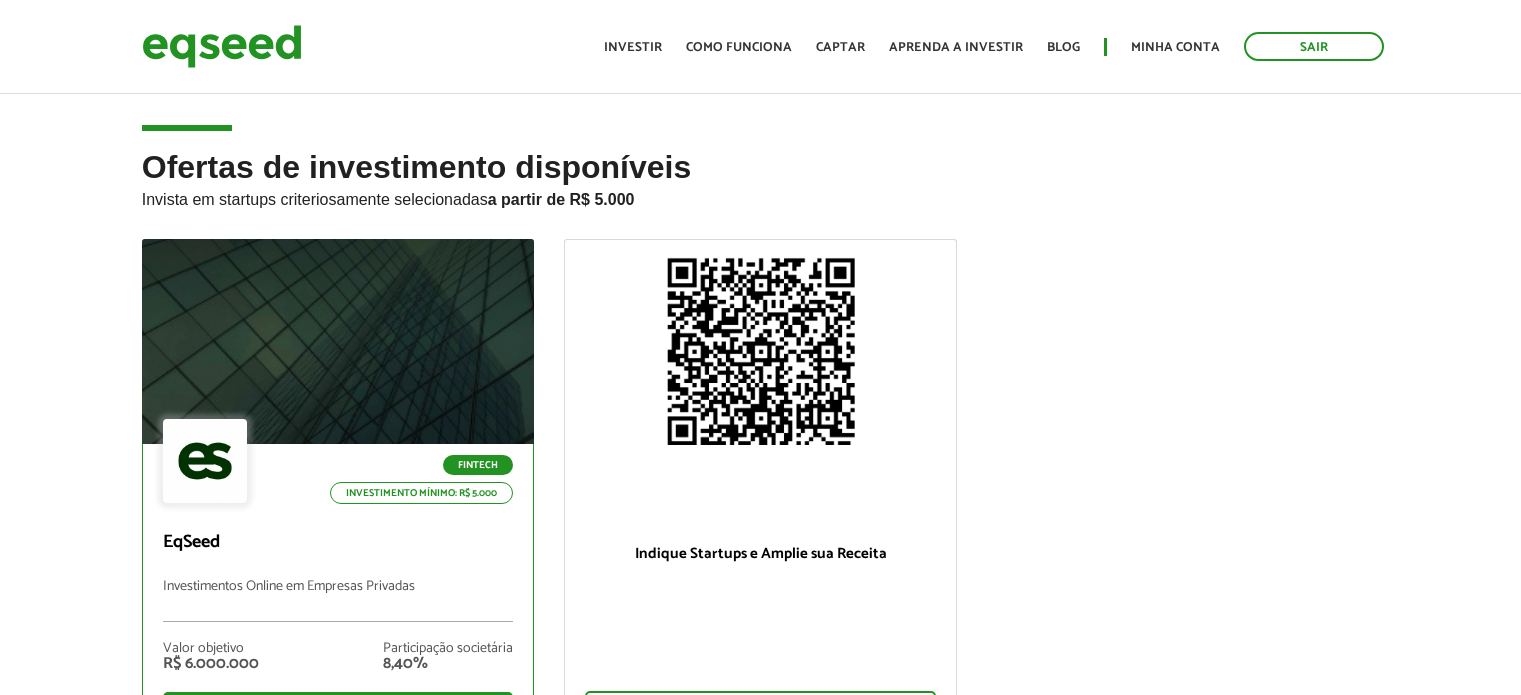 scroll, scrollTop: 0, scrollLeft: 0, axis: both 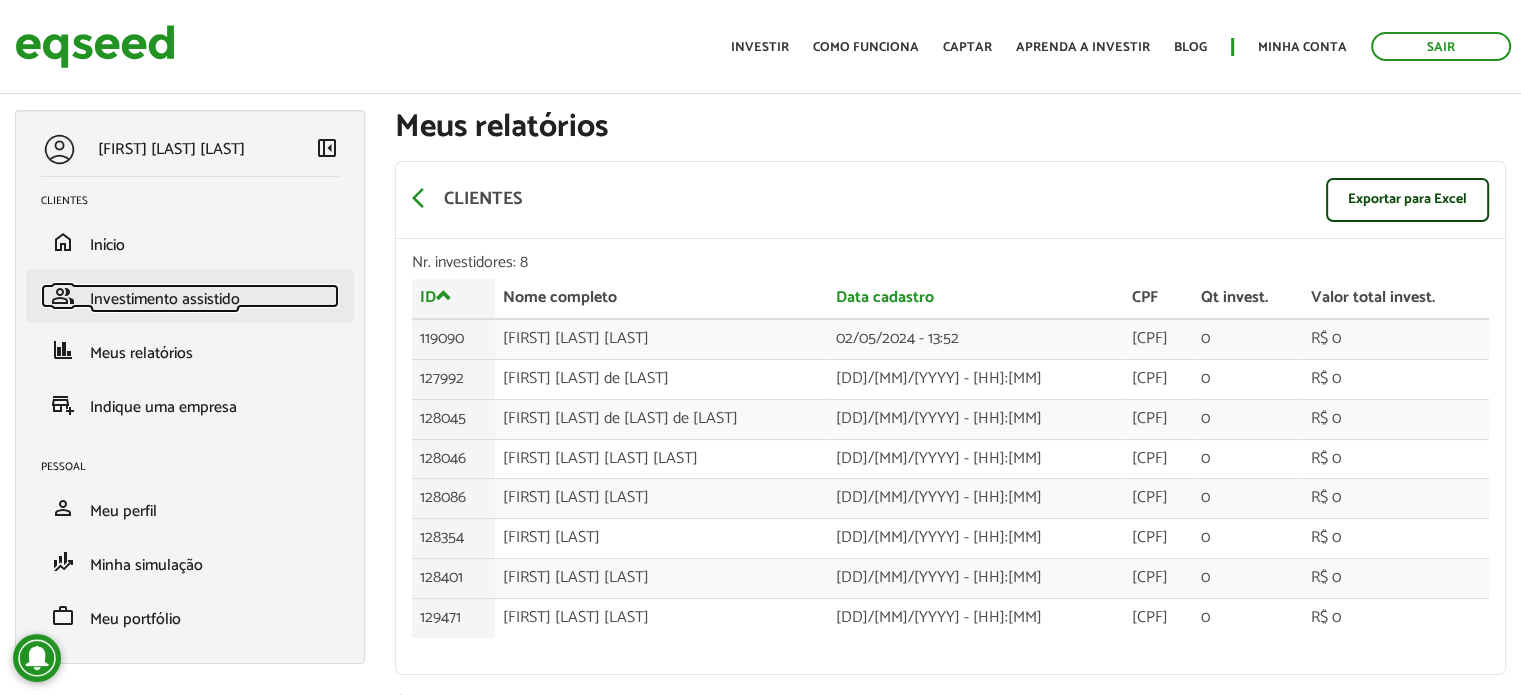 click on "Investimento assistido" at bounding box center [165, 299] 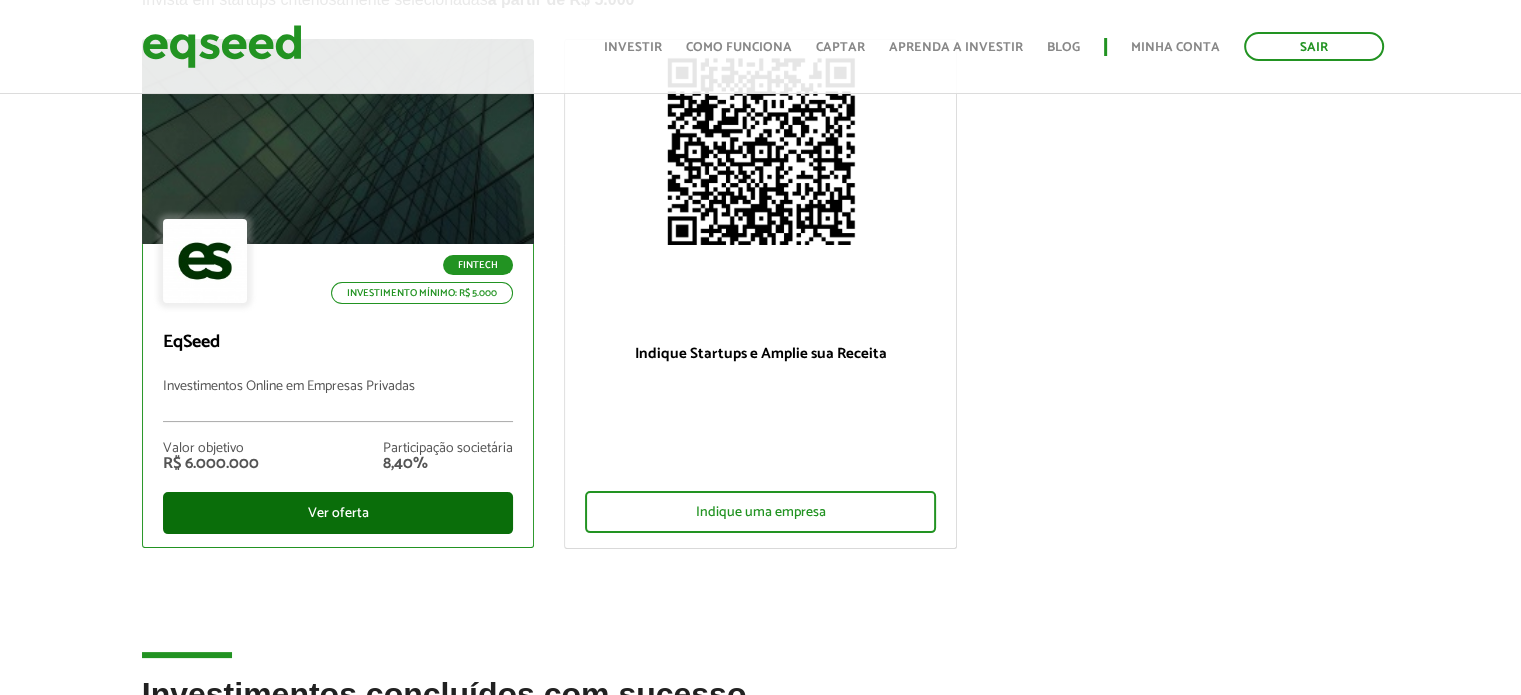 scroll, scrollTop: 200, scrollLeft: 0, axis: vertical 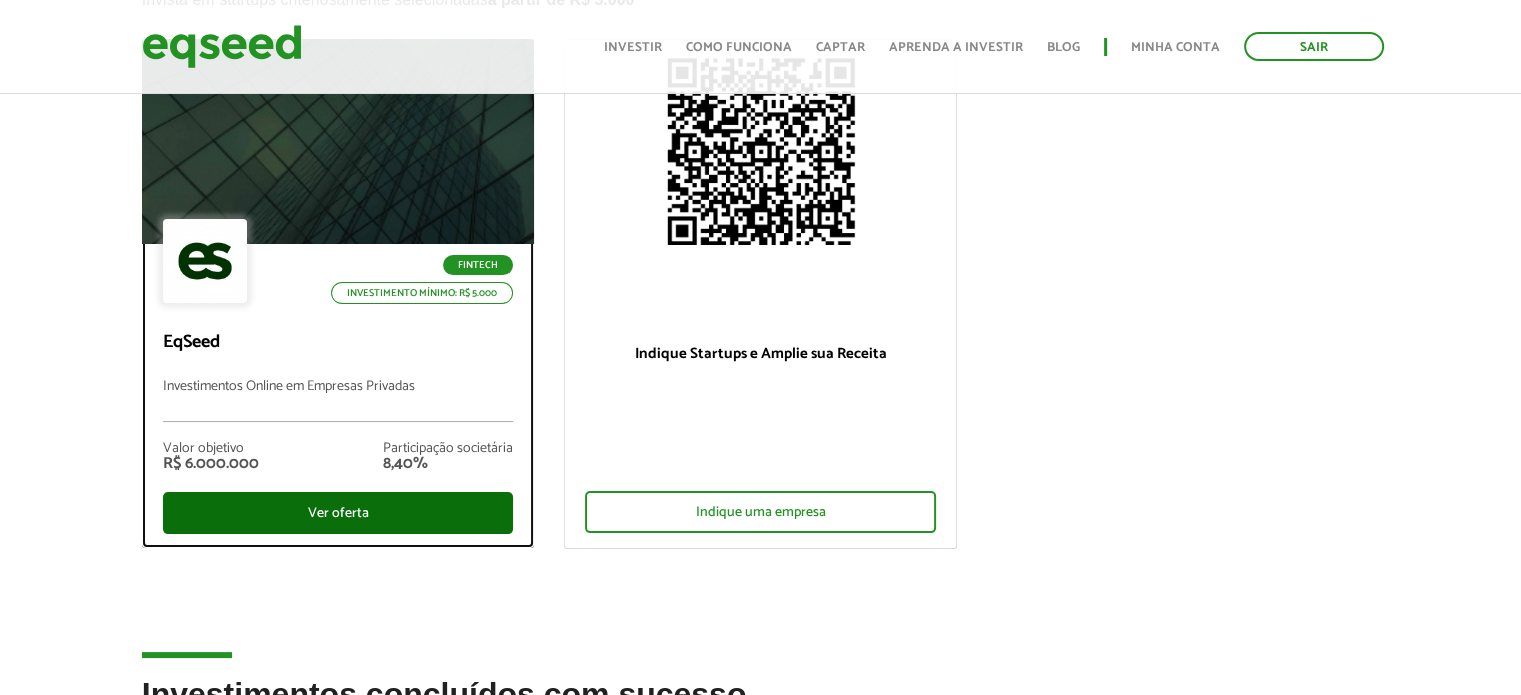 click on "Ver oferta" at bounding box center (338, 513) 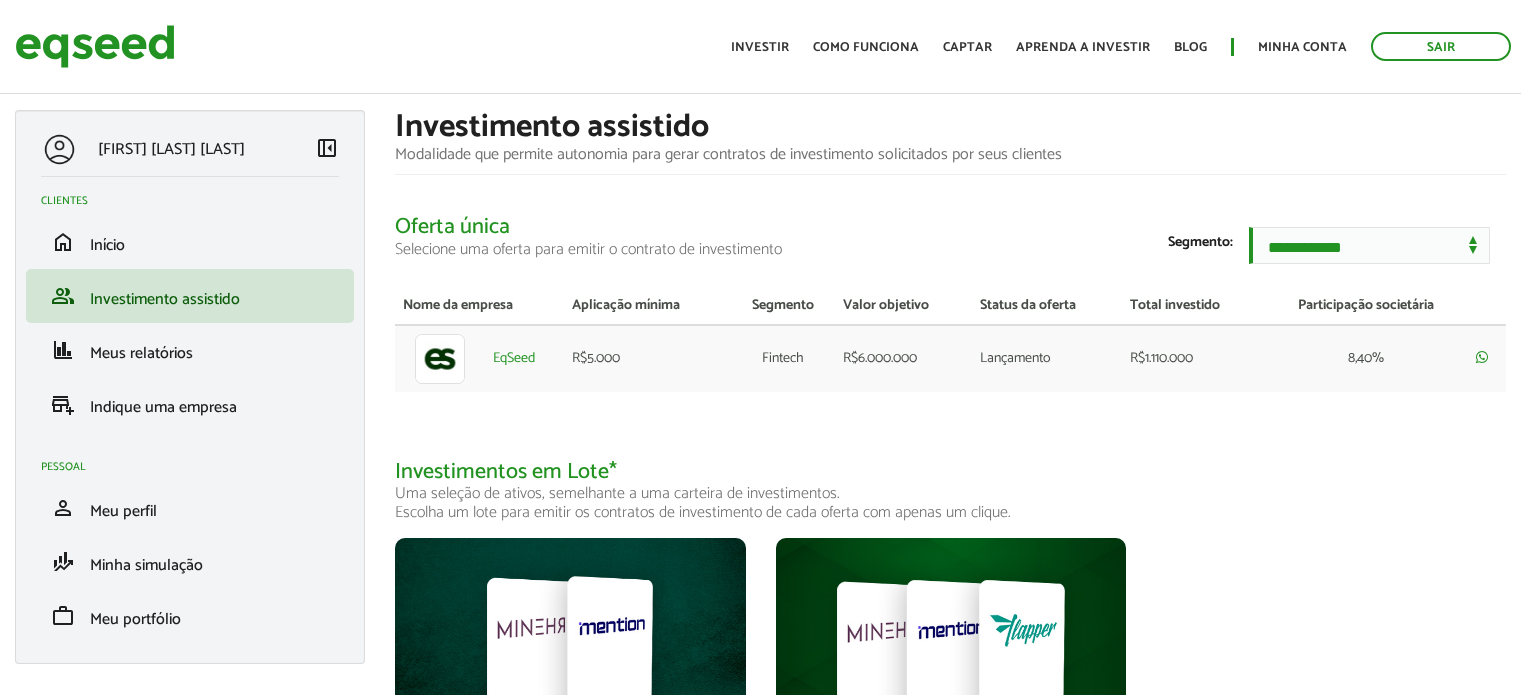 scroll, scrollTop: 0, scrollLeft: 0, axis: both 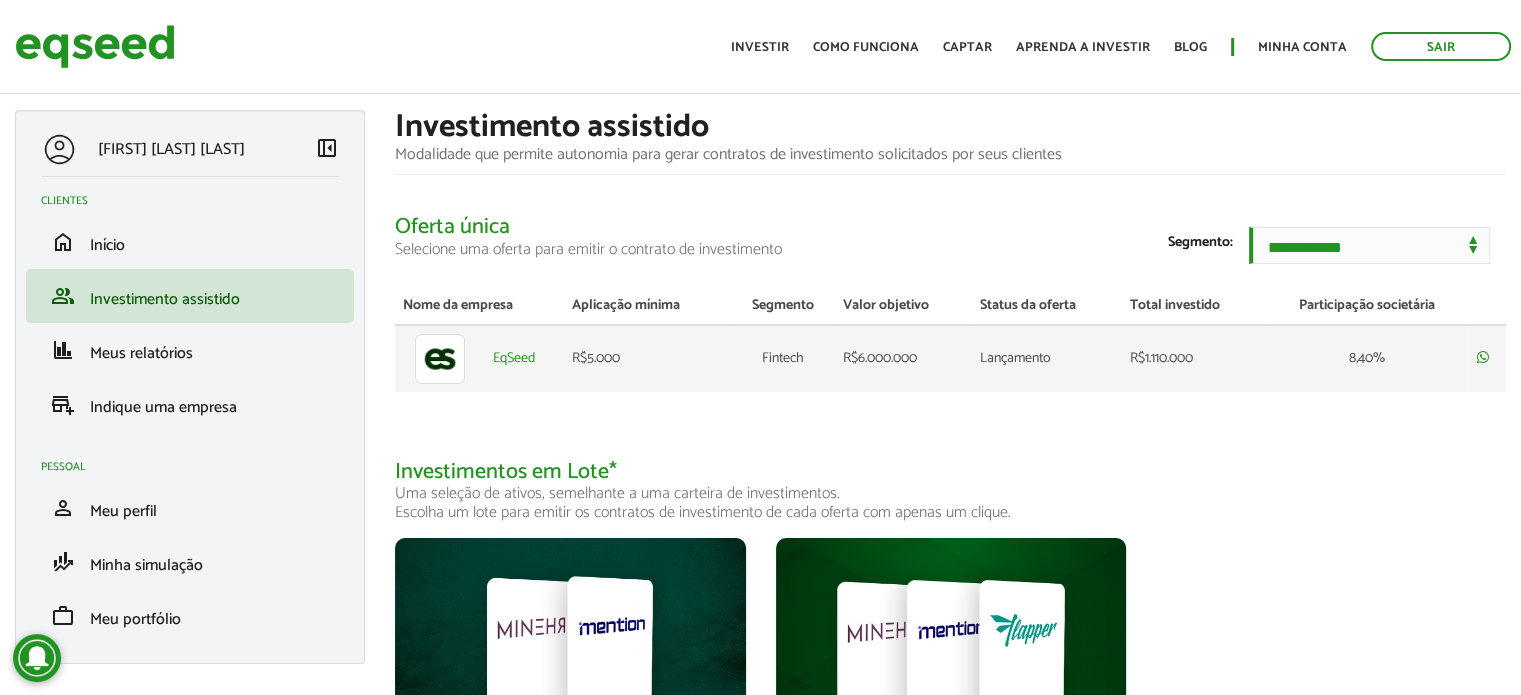 click on "R$5.000" at bounding box center (647, 358) 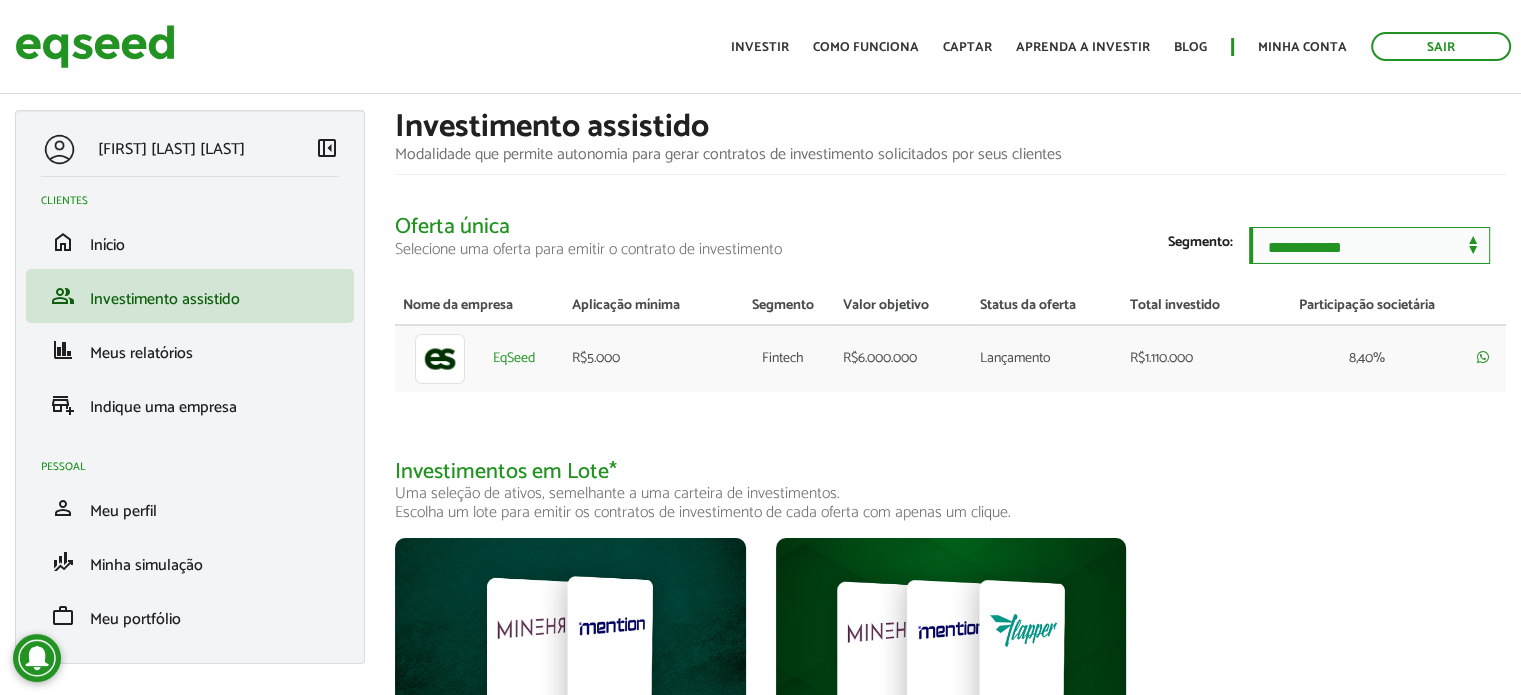 click on "**********" at bounding box center (1369, 245) 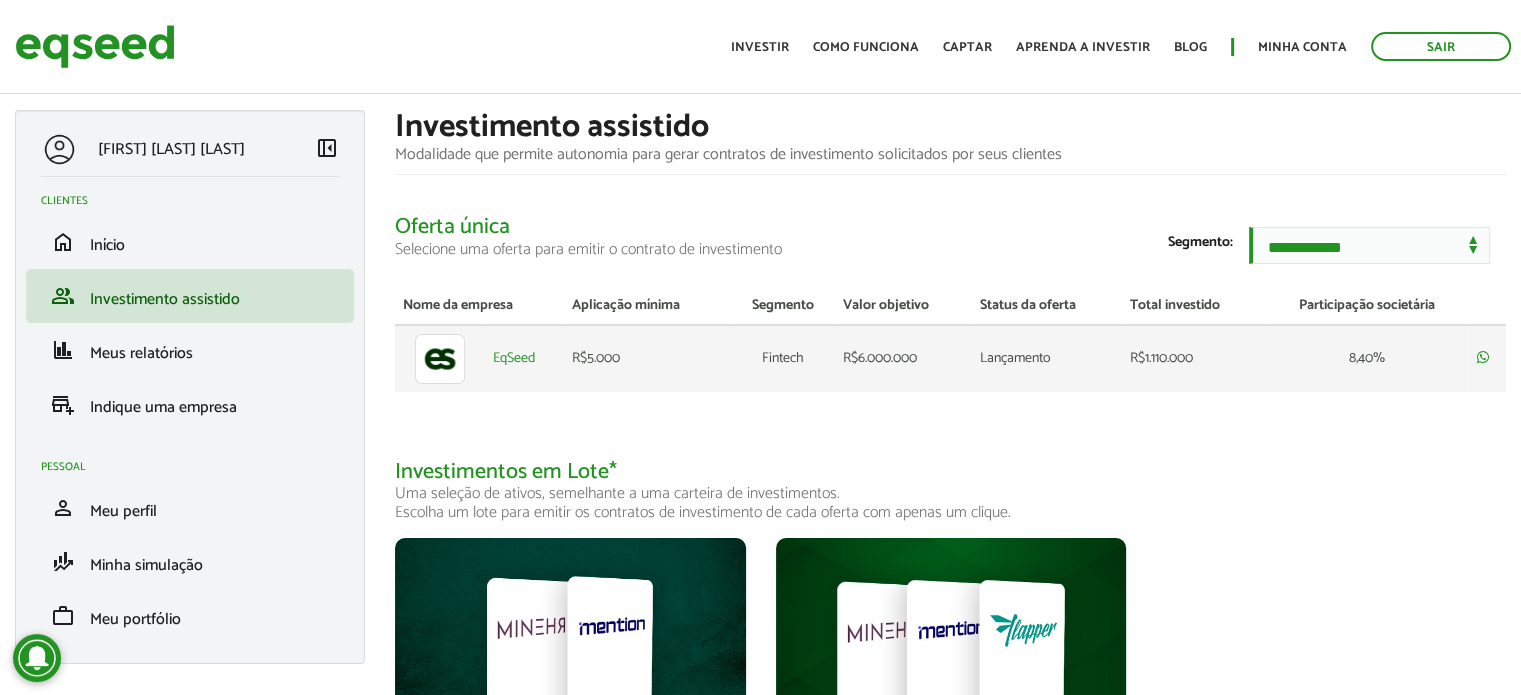click at bounding box center [440, 358] 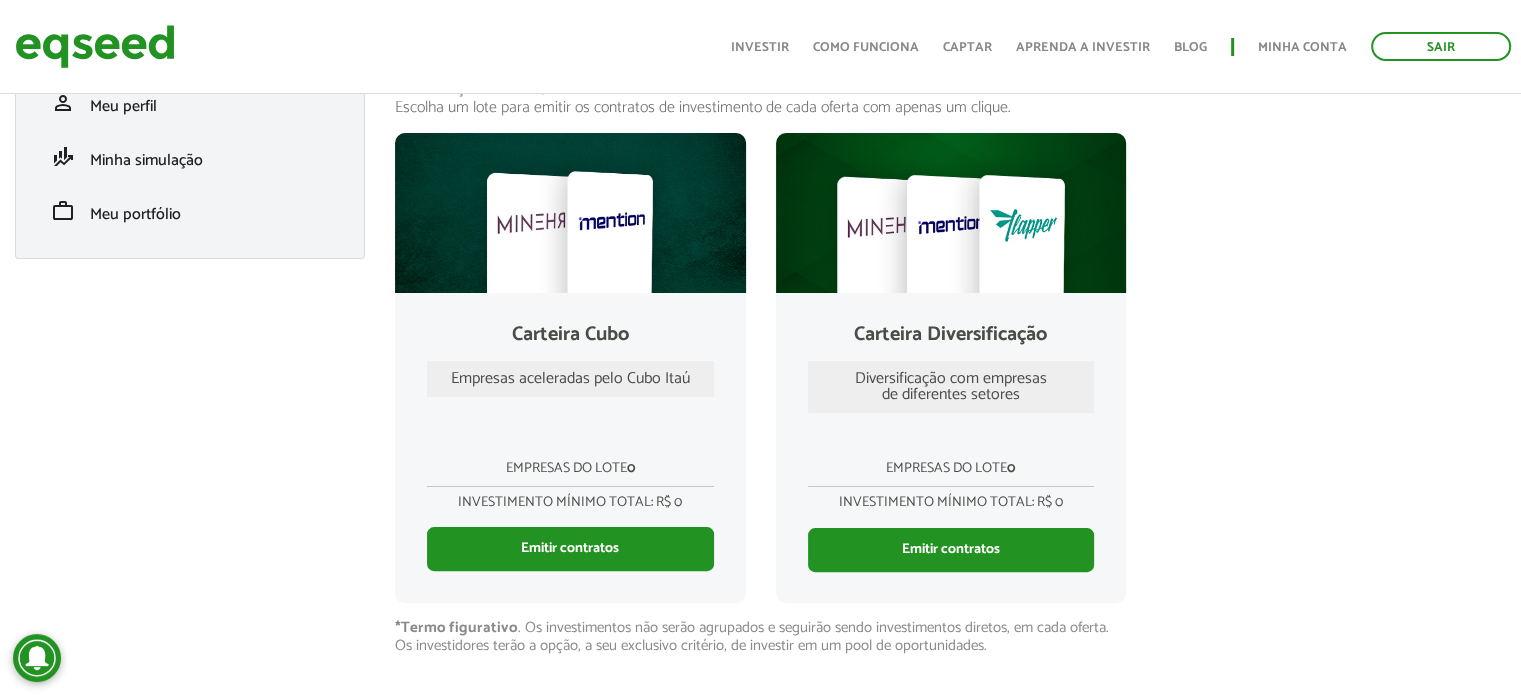 scroll, scrollTop: 416, scrollLeft: 0, axis: vertical 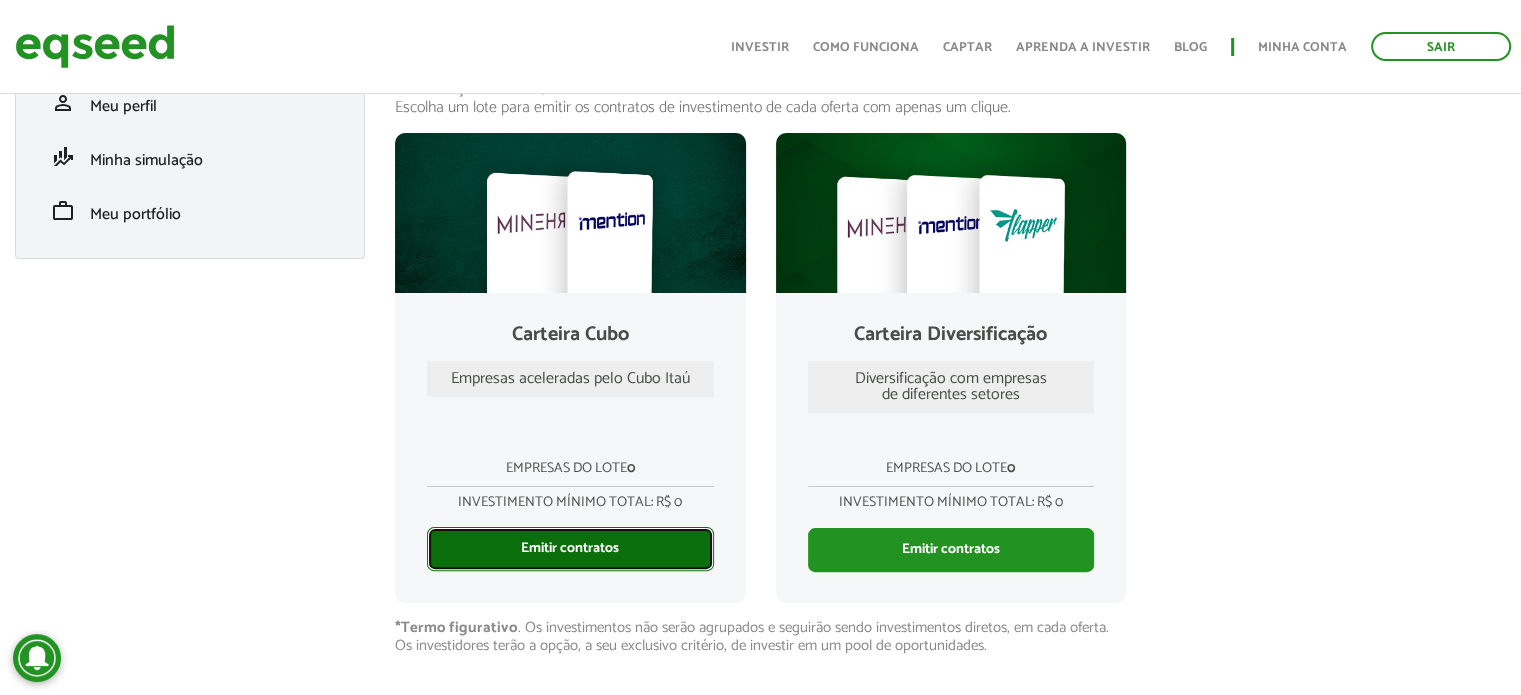click on "Emitir contratos" at bounding box center (570, 549) 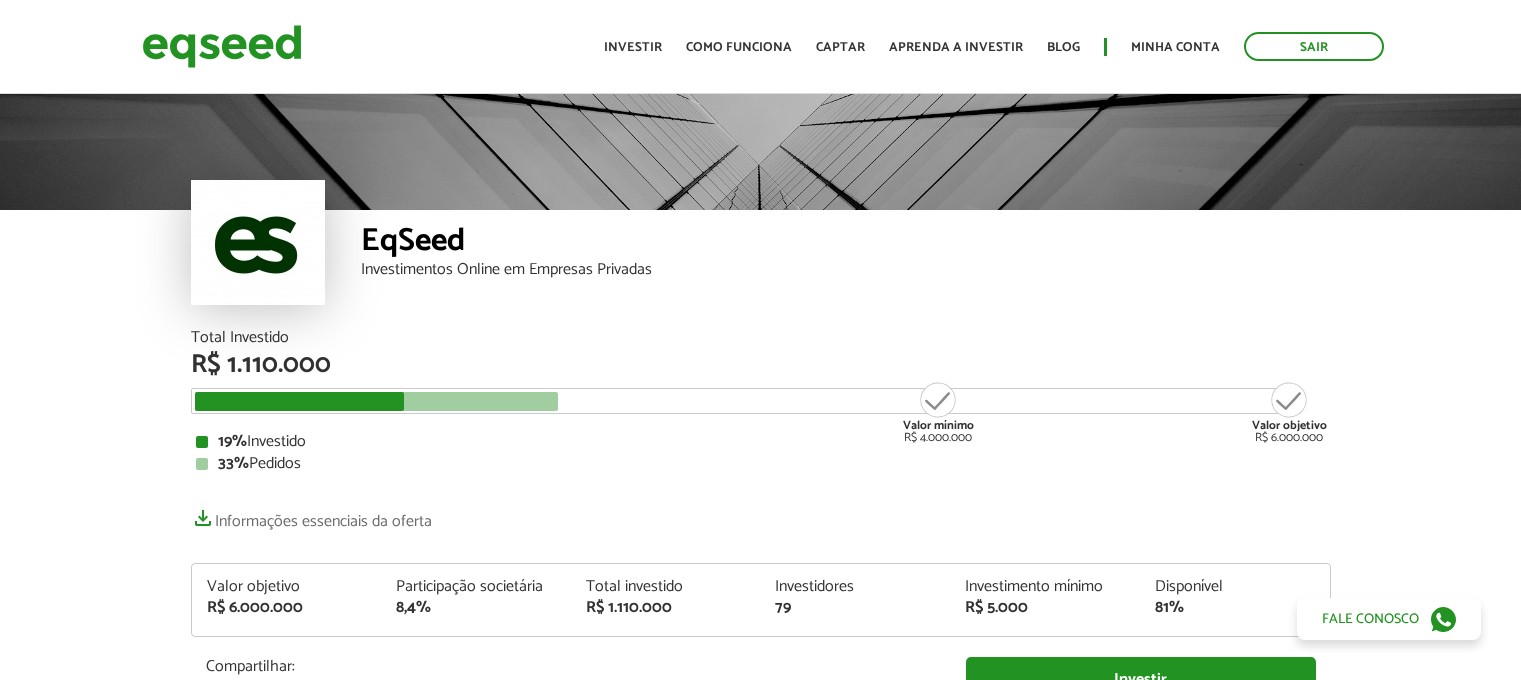 scroll, scrollTop: 0, scrollLeft: 0, axis: both 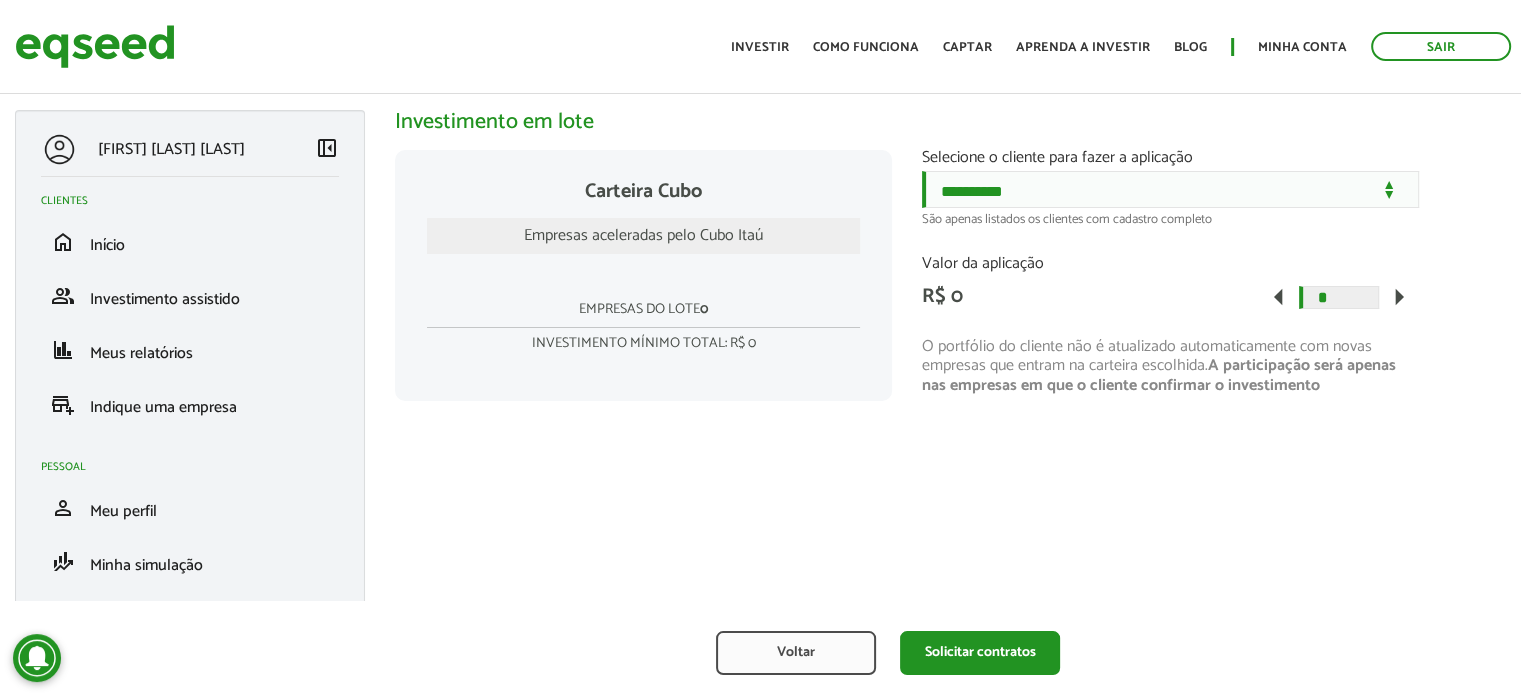 drag, startPoint x: 866, startPoint y: 375, endPoint x: 875, endPoint y: 368, distance: 11.401754 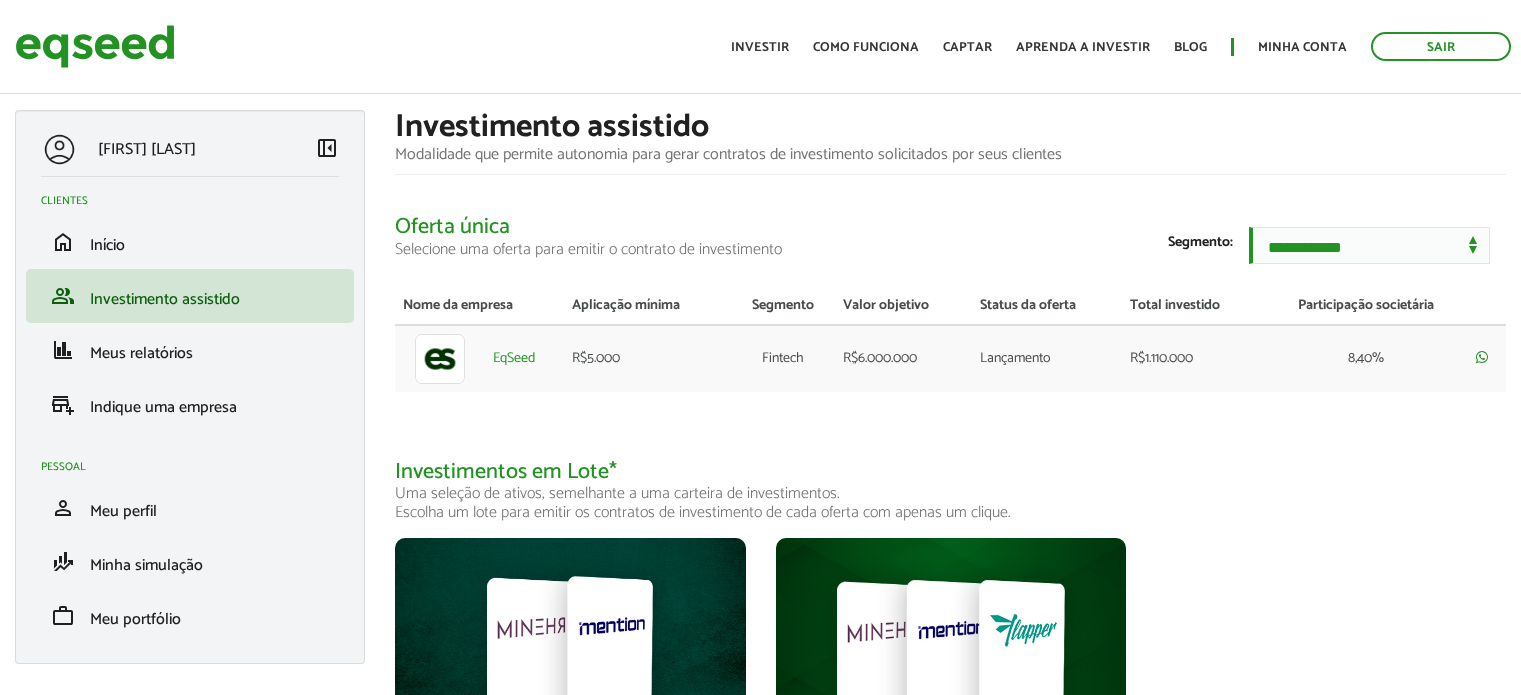 scroll, scrollTop: 0, scrollLeft: 0, axis: both 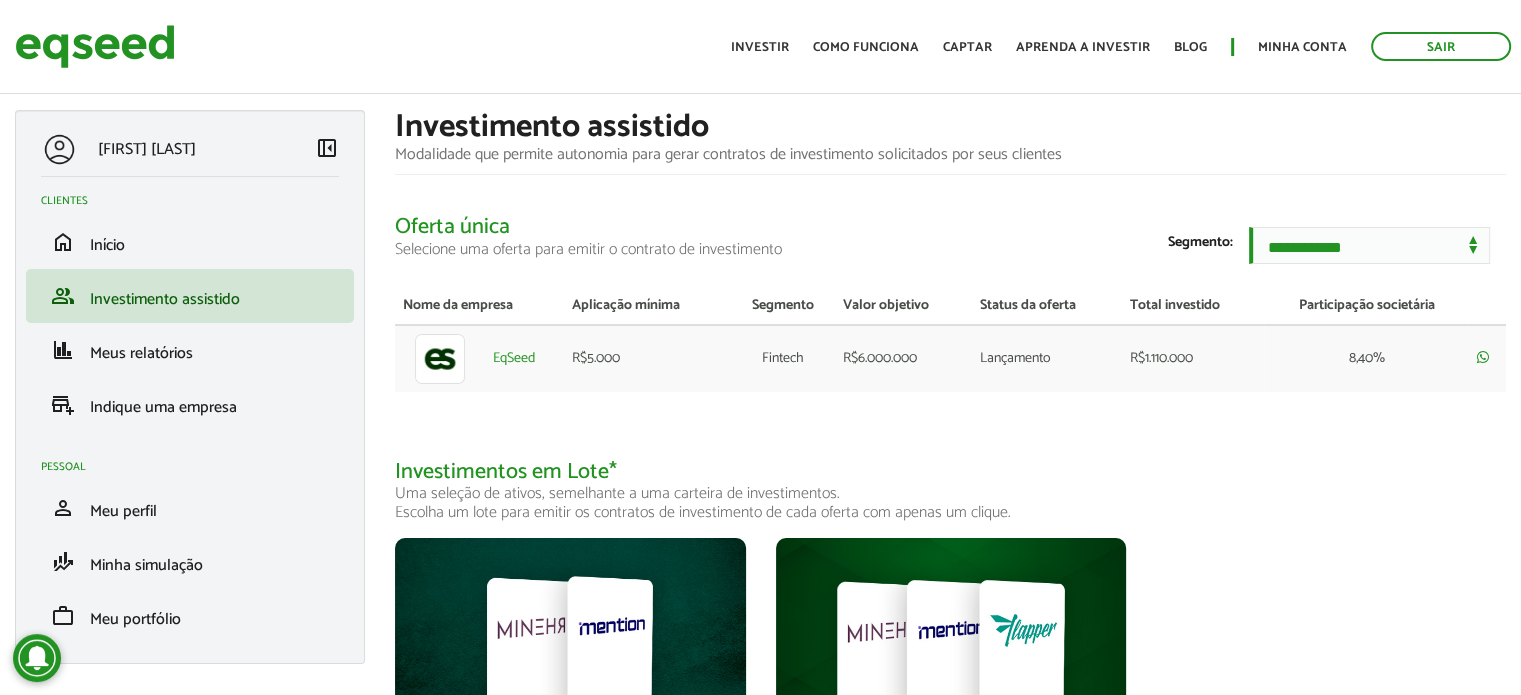 click on "Aplicação mínima" at bounding box center (647, 306) 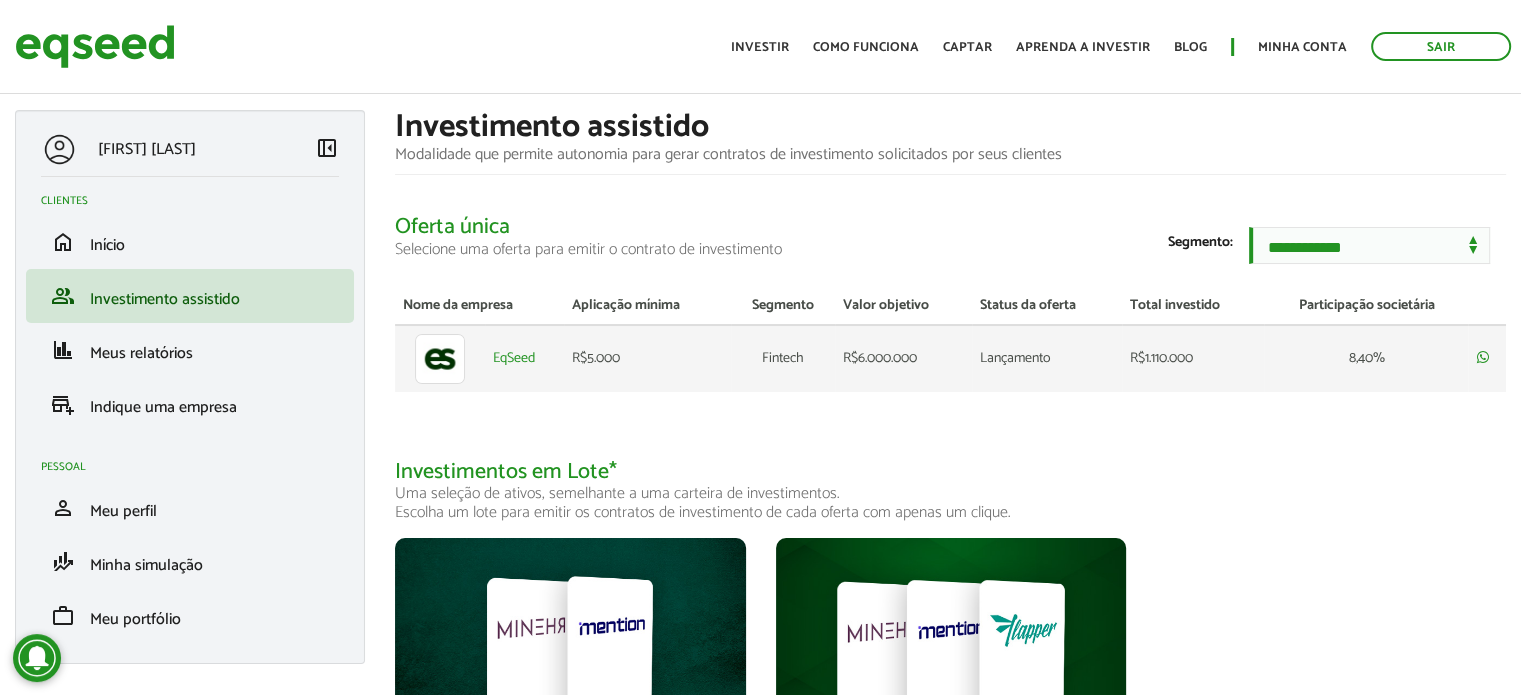 click at bounding box center [440, 358] 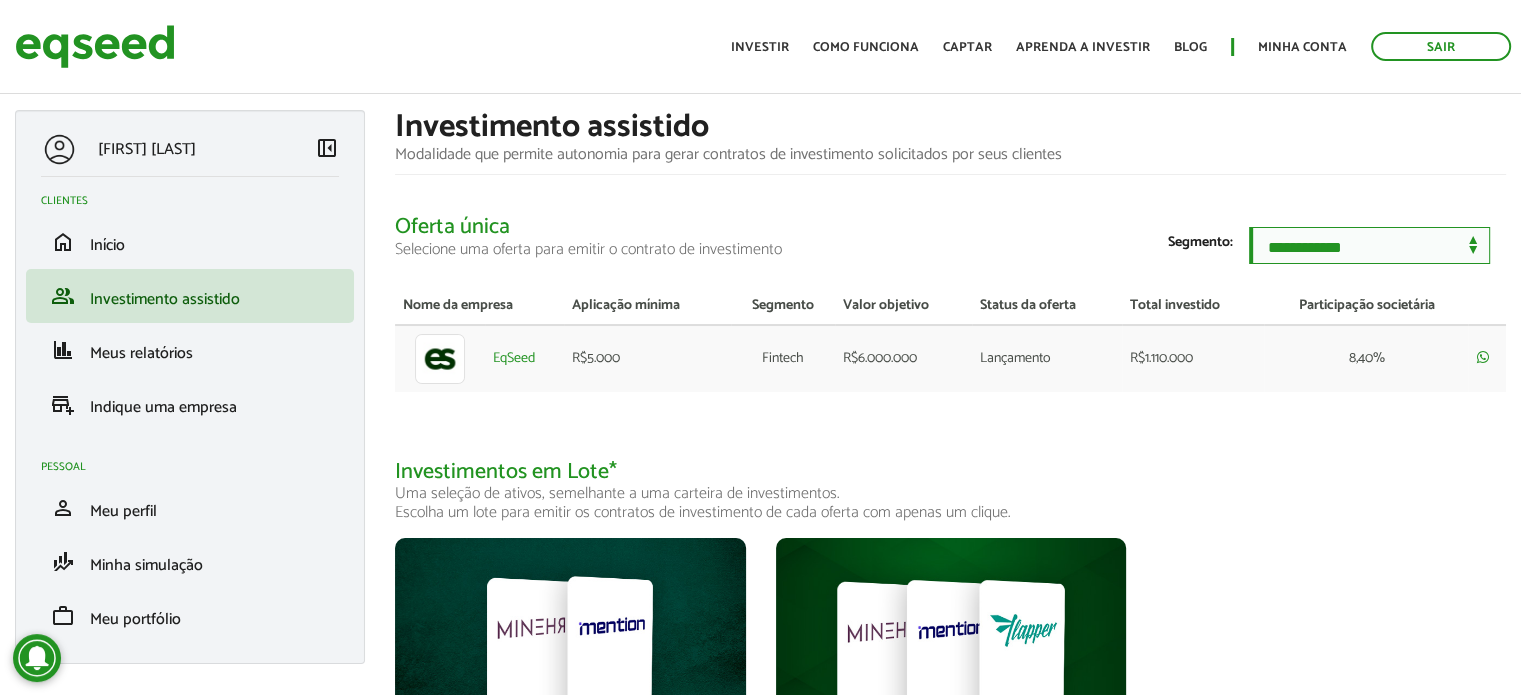 click on "**********" at bounding box center [1369, 245] 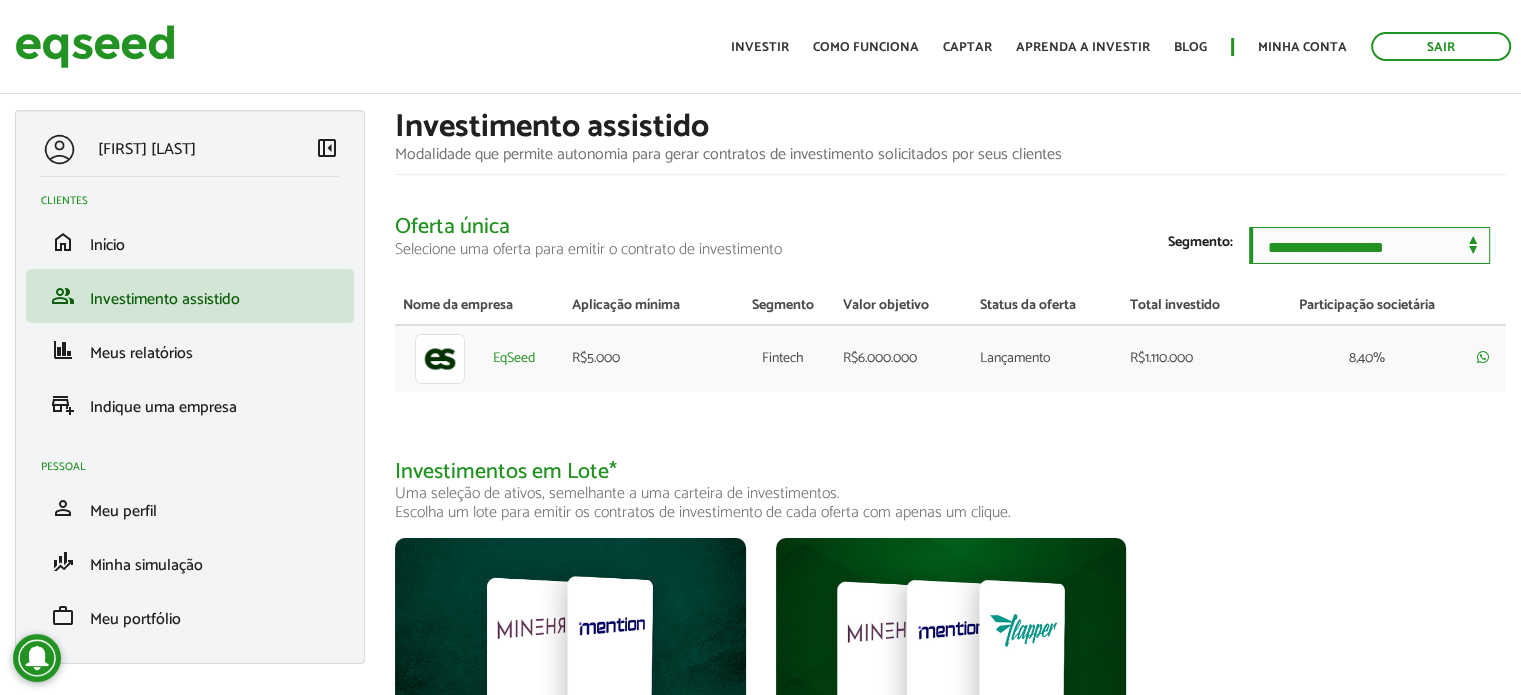 click on "**********" at bounding box center [1369, 245] 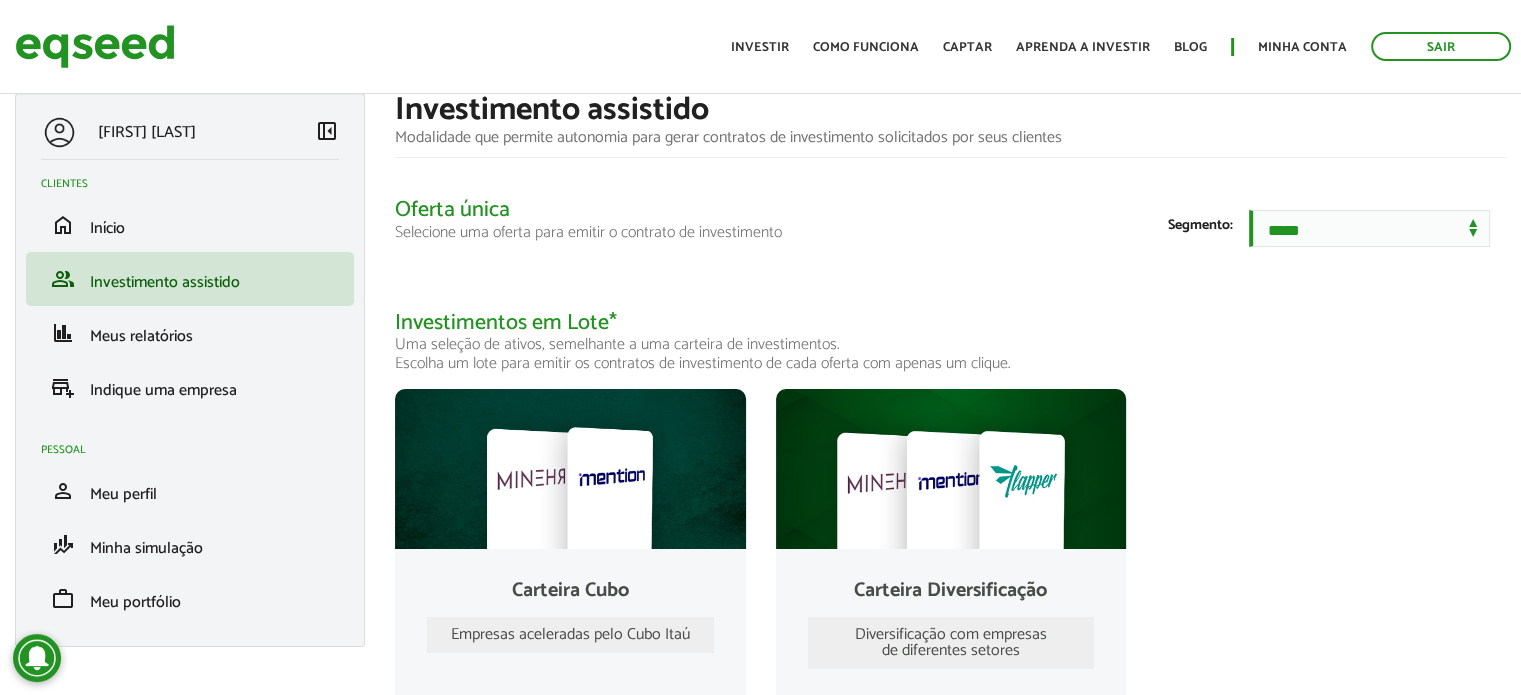 scroll, scrollTop: 0, scrollLeft: 0, axis: both 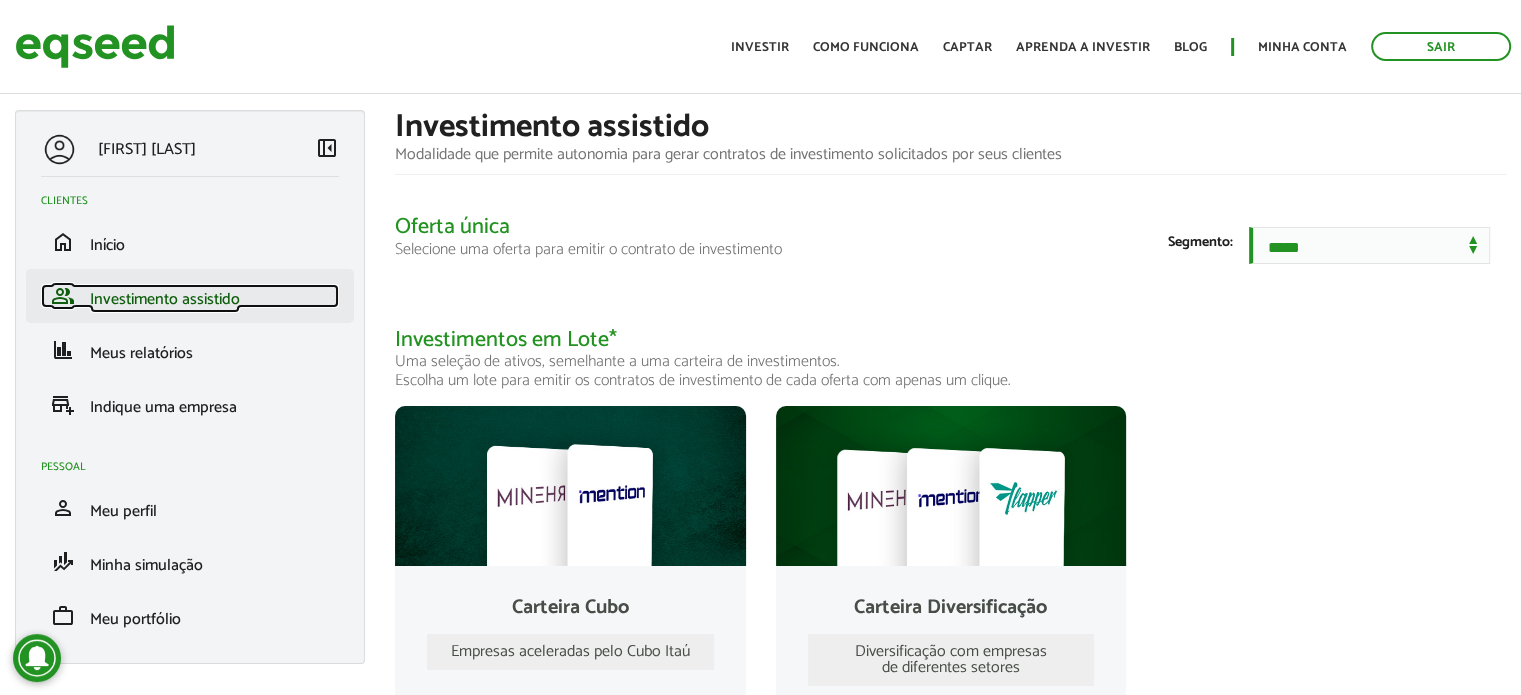 click on "Investimento assistido" at bounding box center [165, 299] 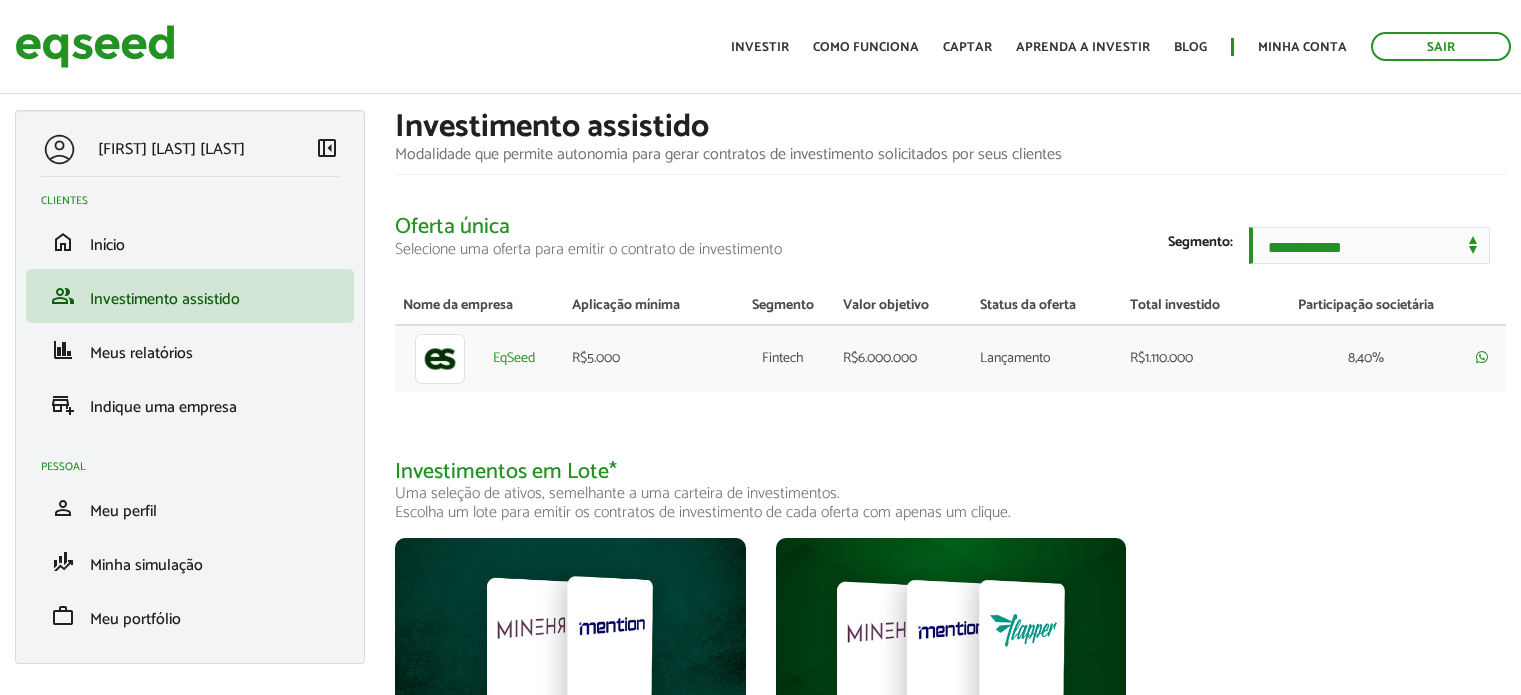 scroll, scrollTop: 0, scrollLeft: 0, axis: both 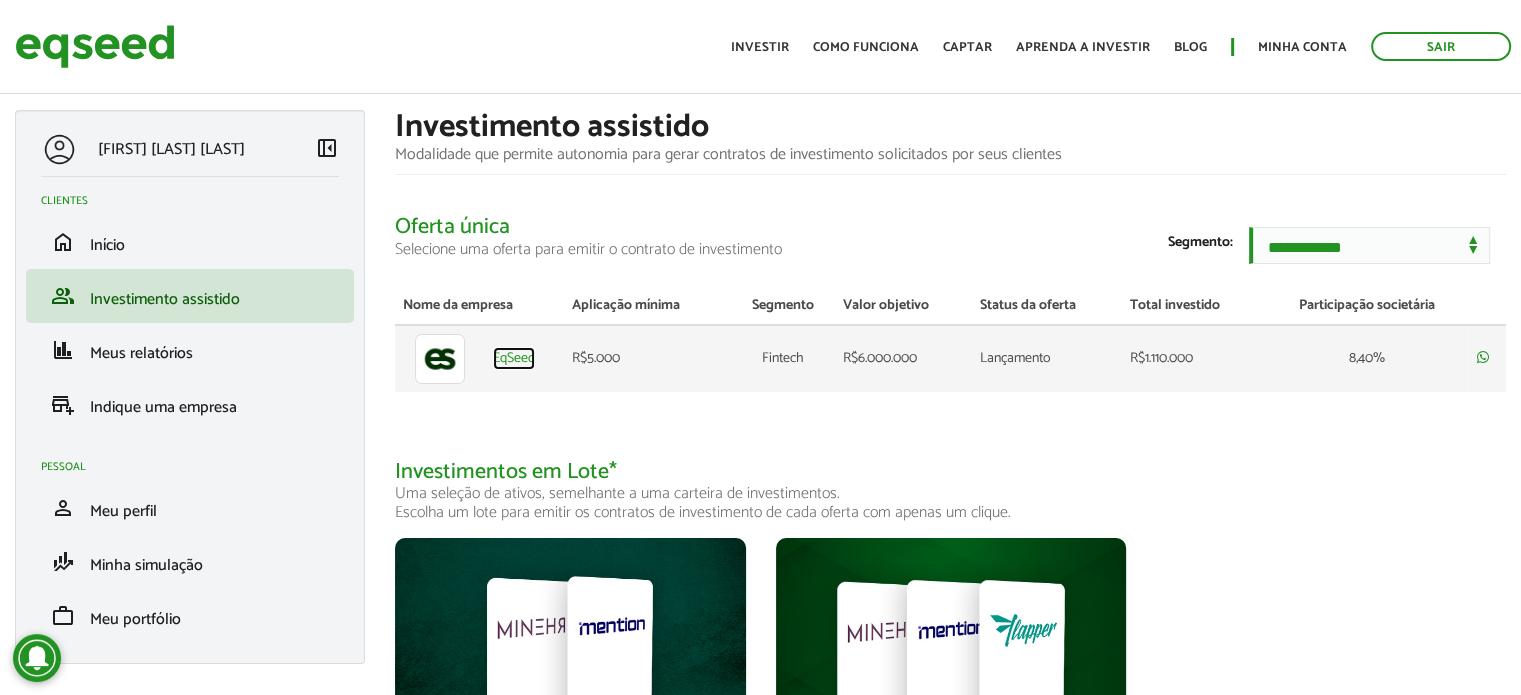 click on "EqSeed" at bounding box center (514, 359) 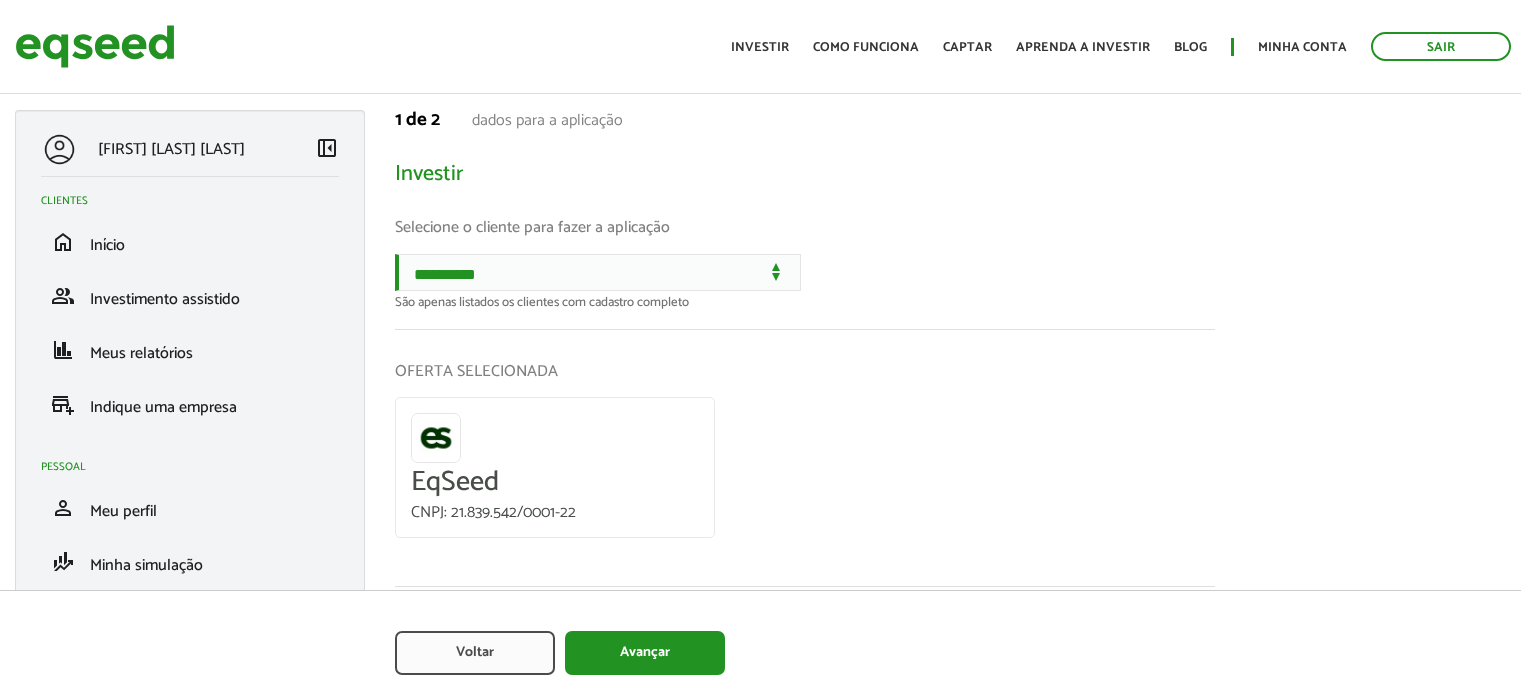 scroll, scrollTop: 0, scrollLeft: 0, axis: both 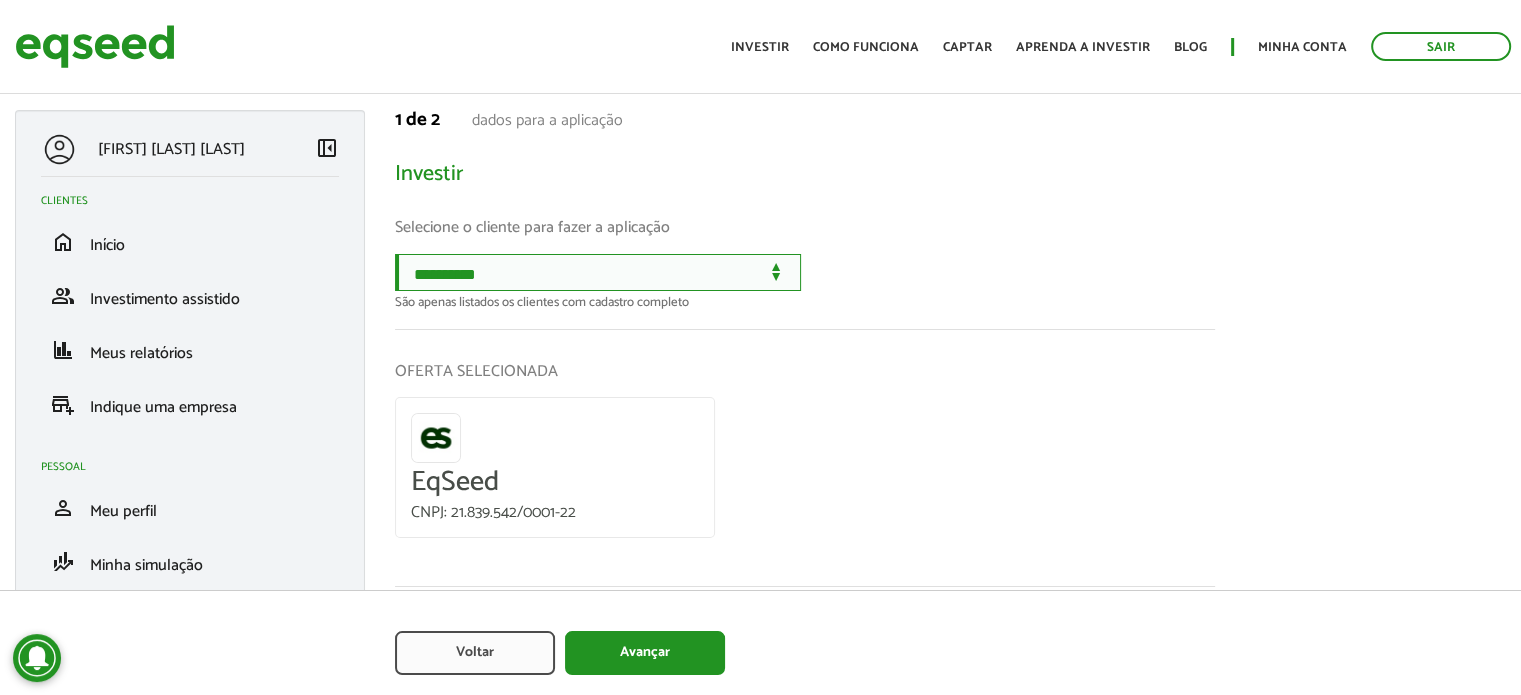 click on "**********" at bounding box center [598, 272] 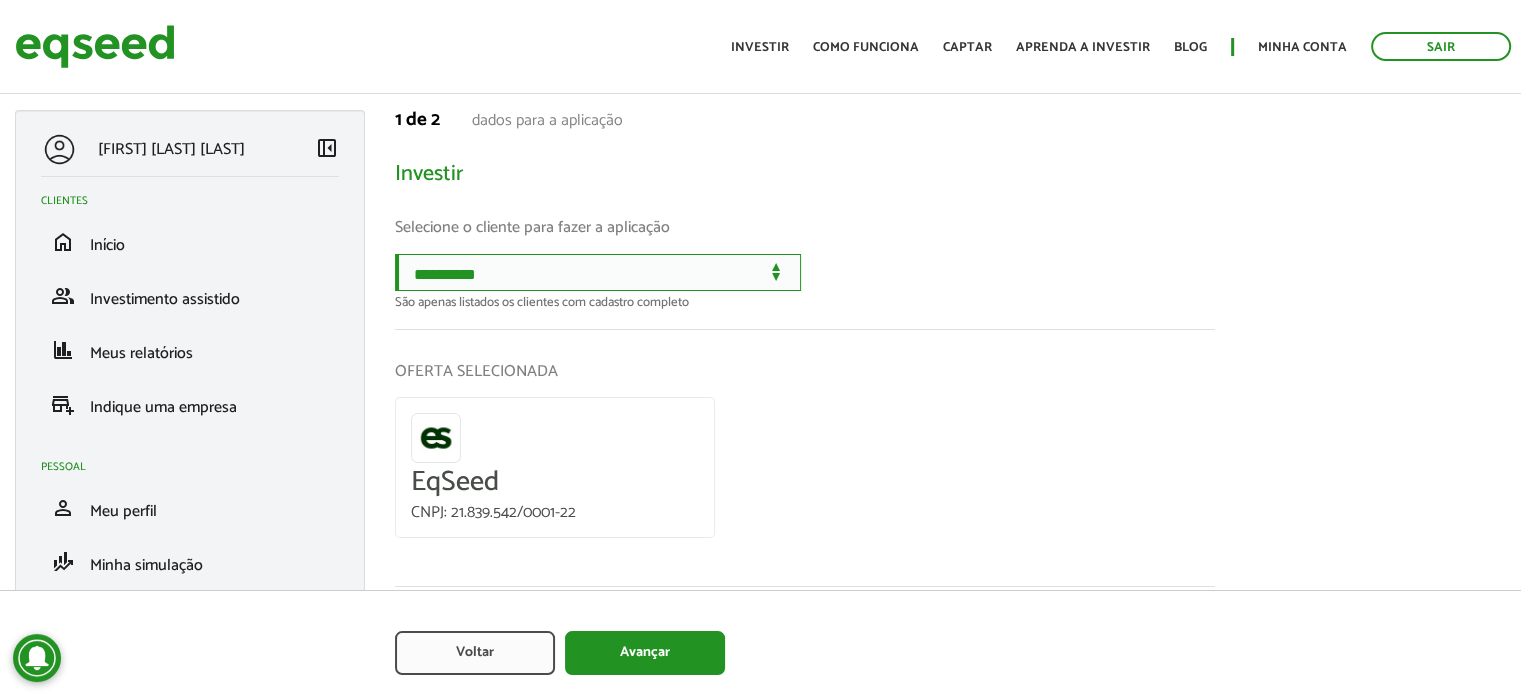 select on "******" 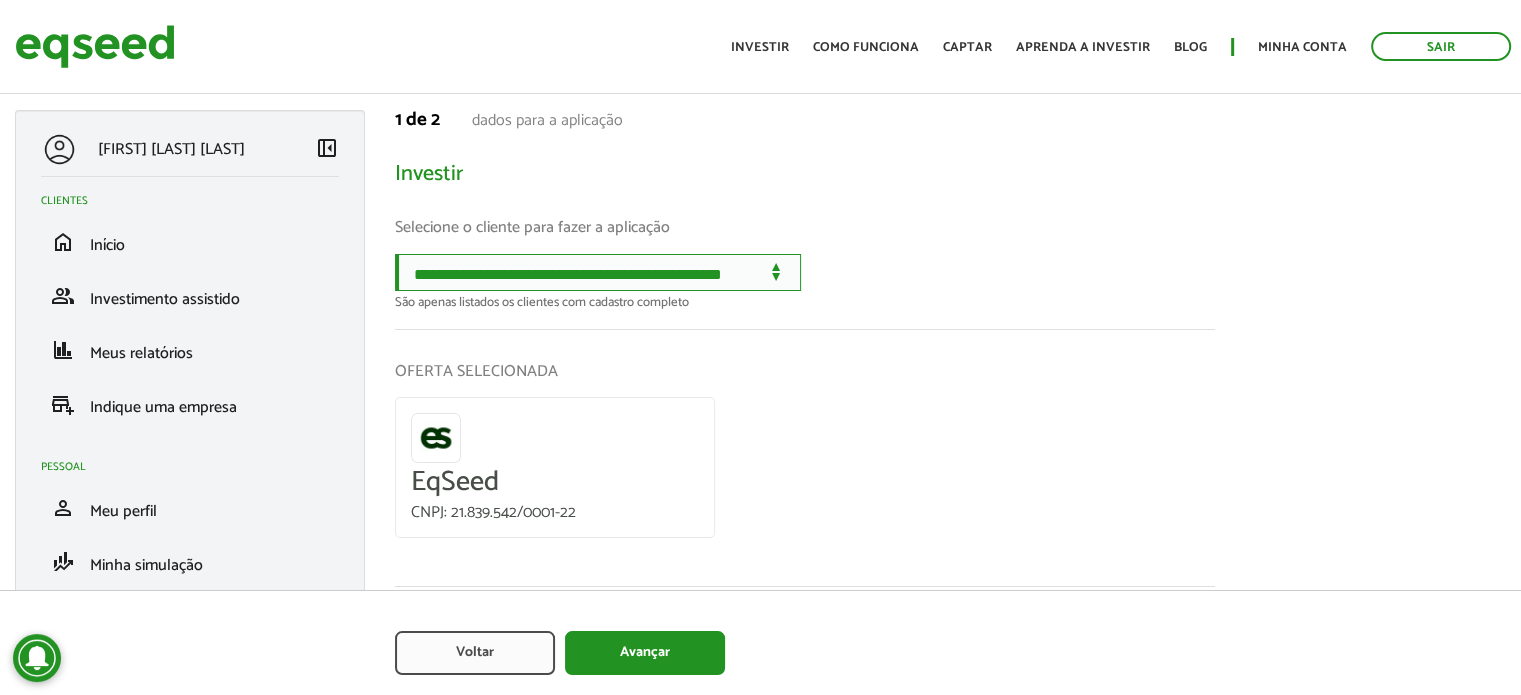 click on "**********" at bounding box center [598, 272] 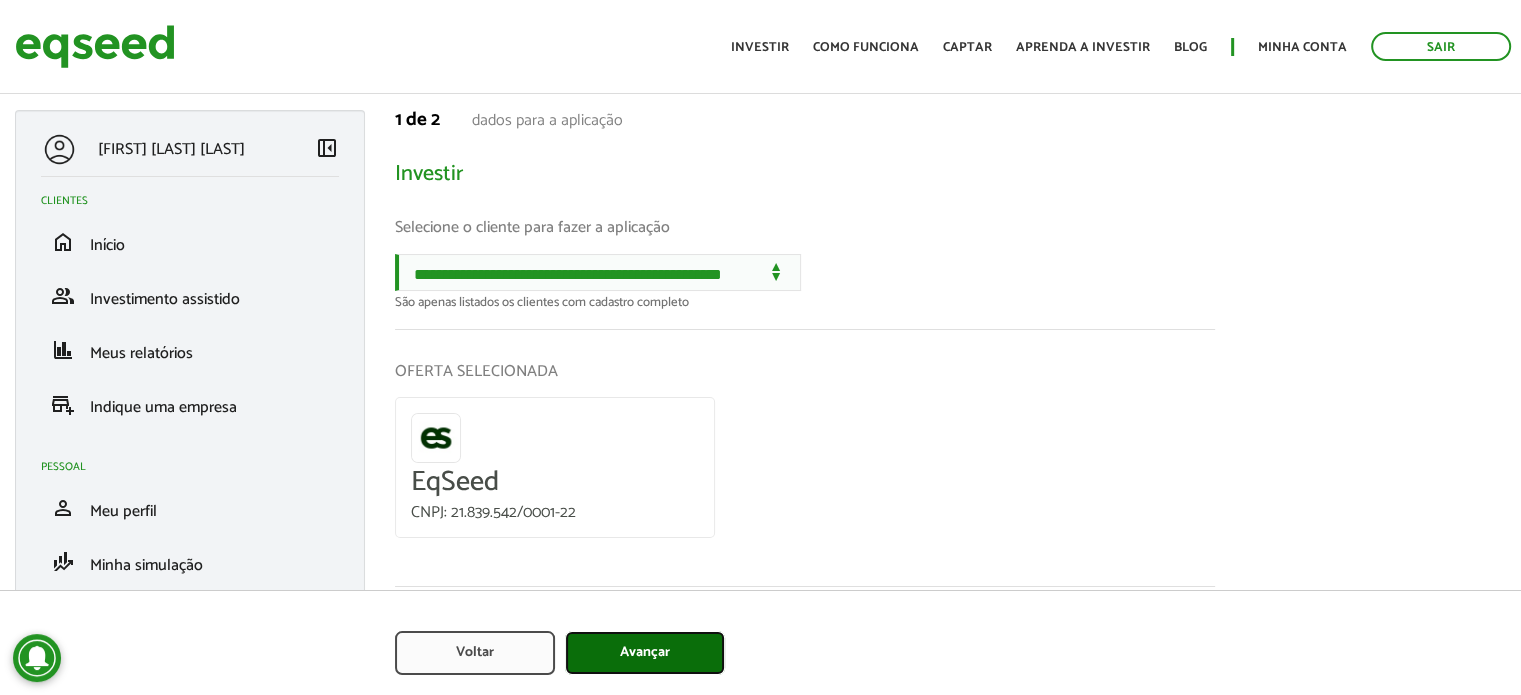 click on "Avançar" at bounding box center (645, 653) 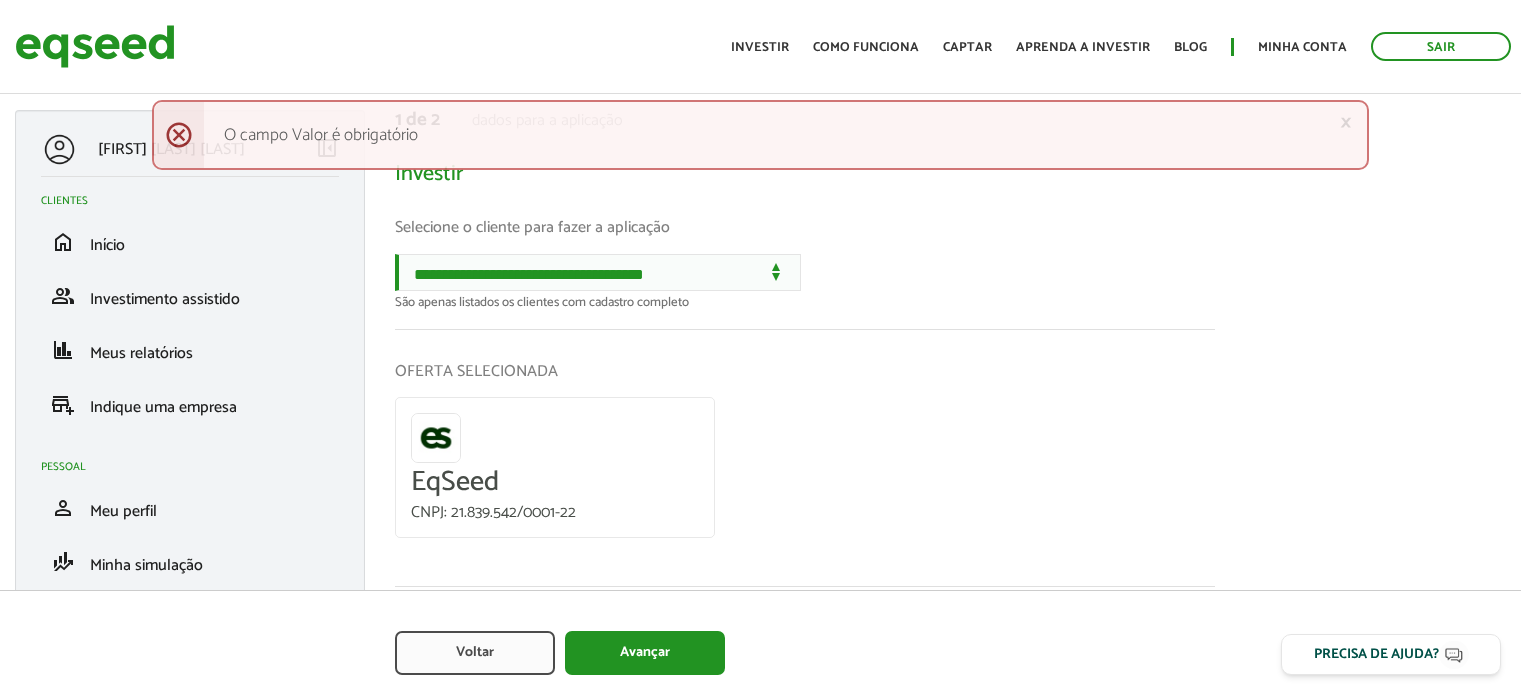 scroll, scrollTop: 0, scrollLeft: 0, axis: both 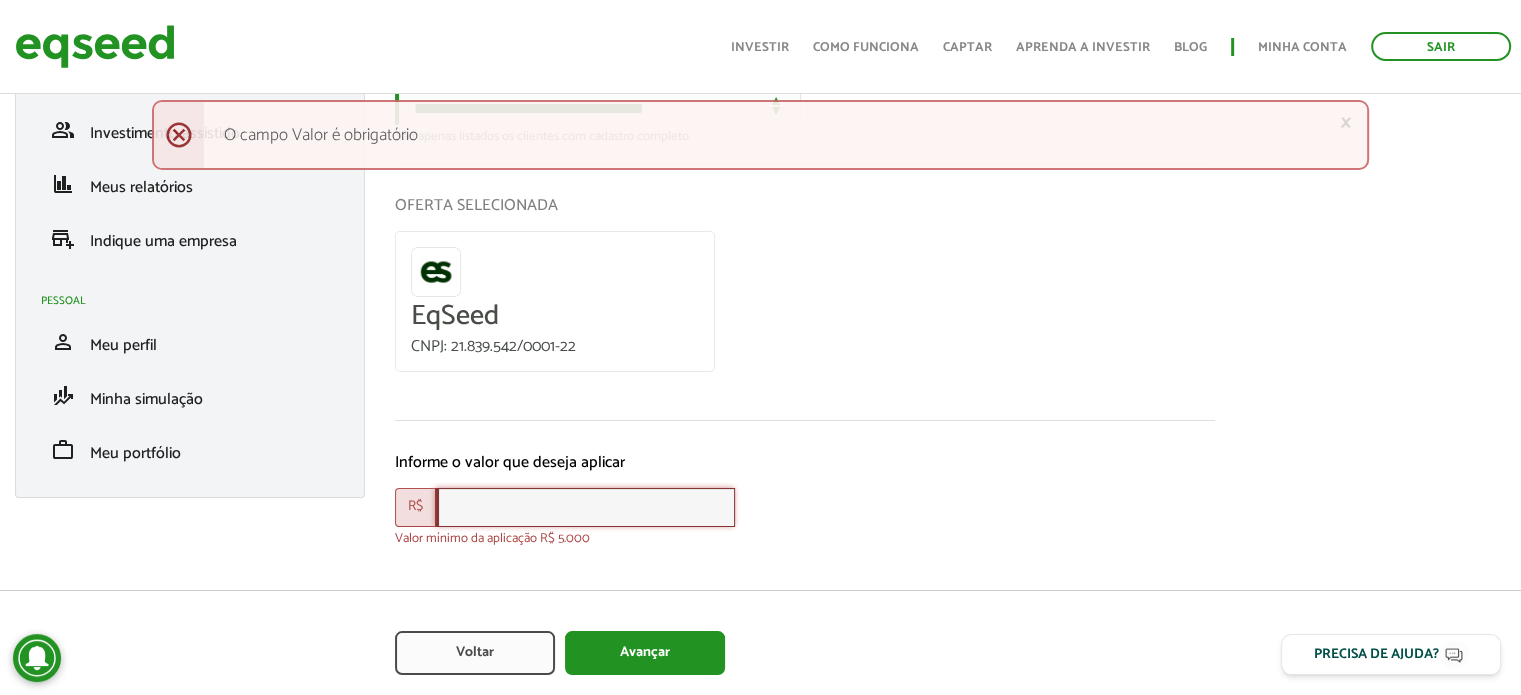 click at bounding box center [585, 507] 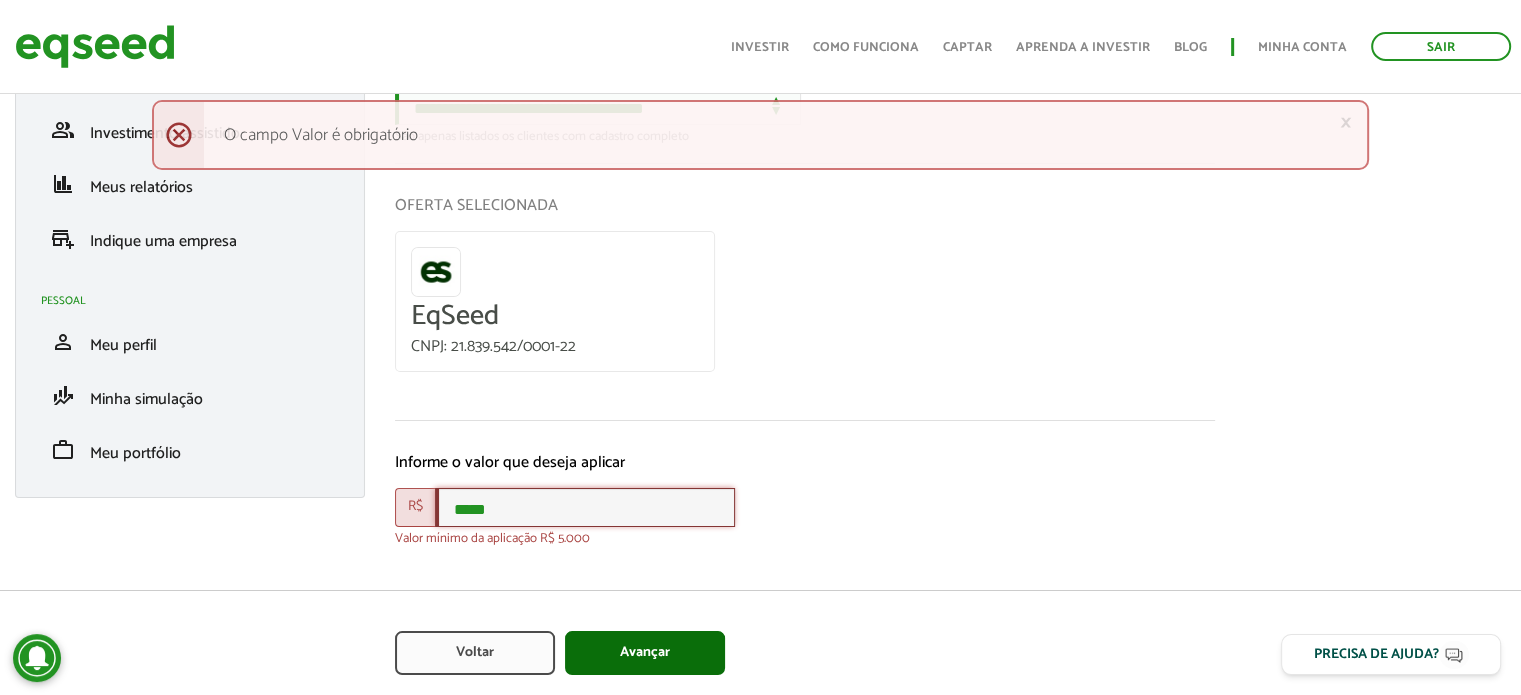 type on "*****" 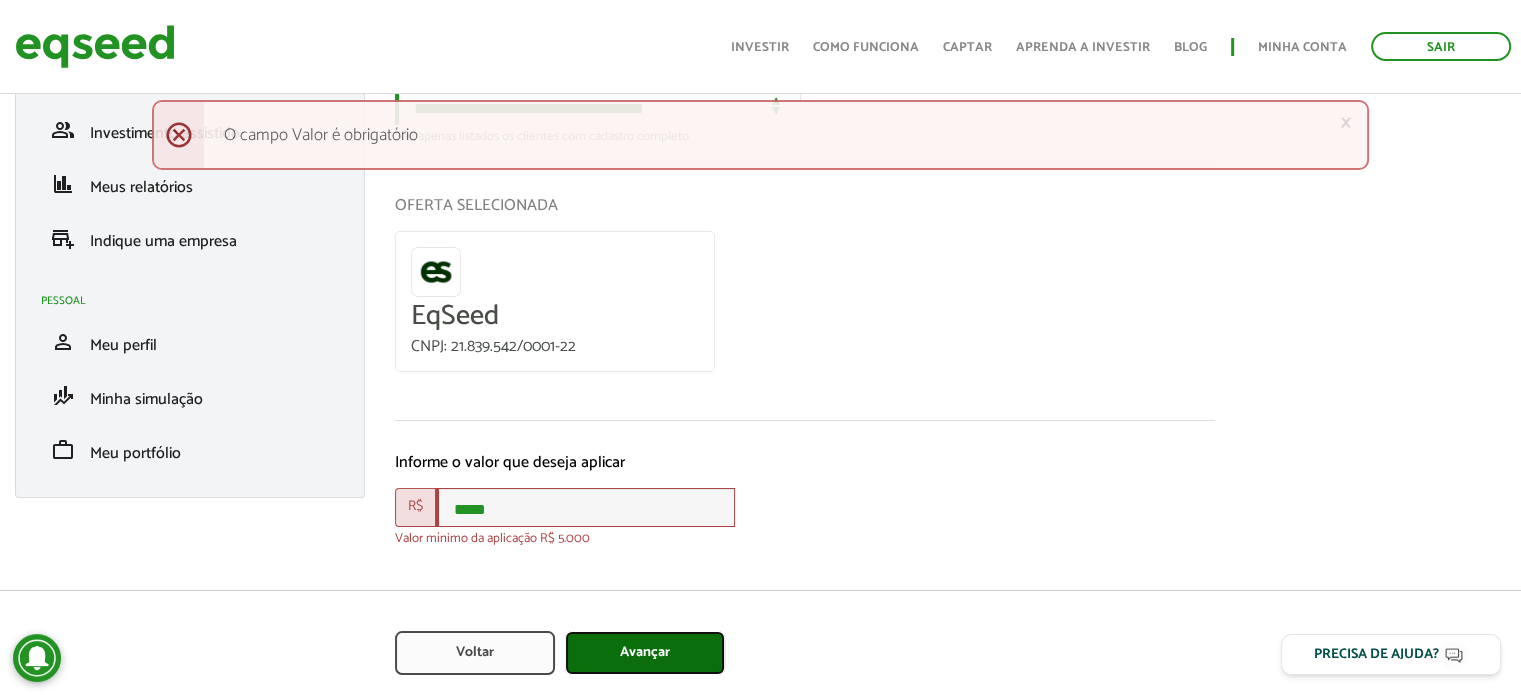 click on "Avançar" at bounding box center [645, 653] 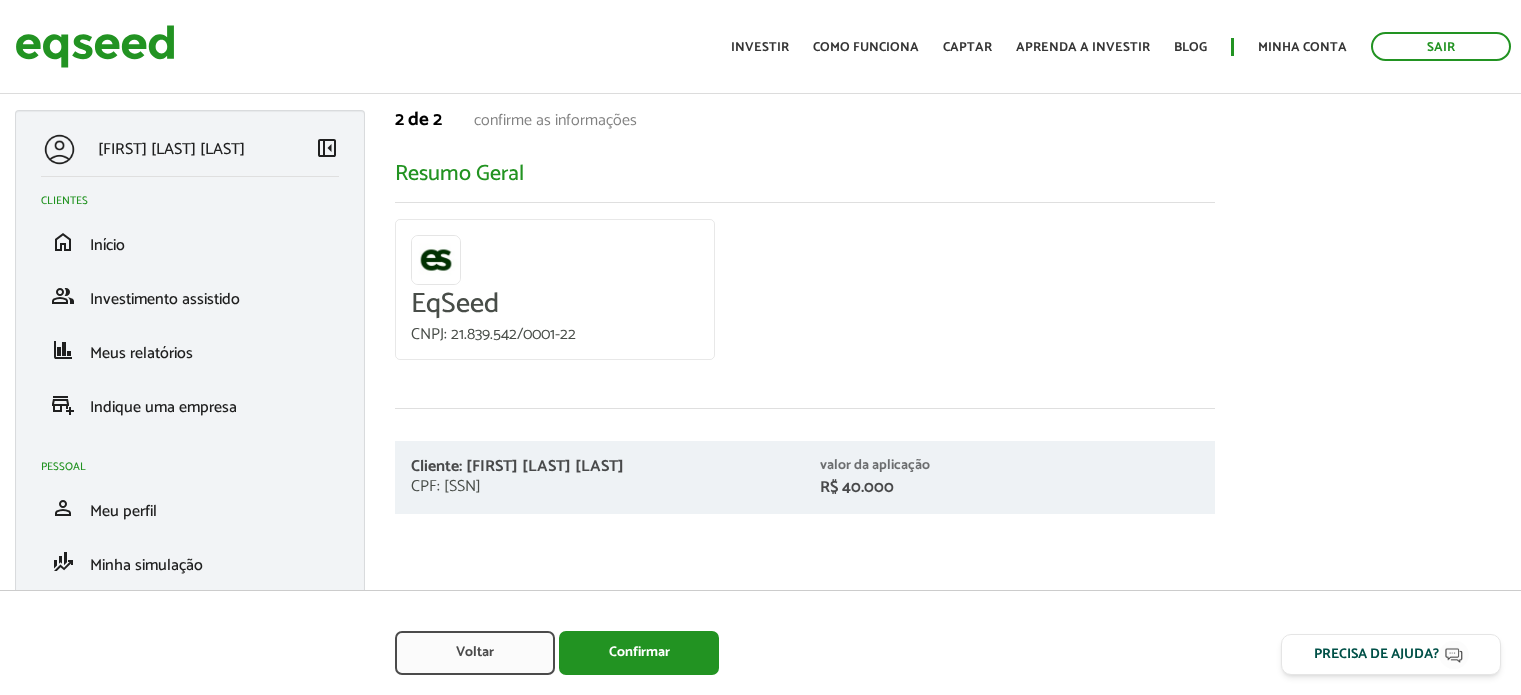 scroll, scrollTop: 0, scrollLeft: 0, axis: both 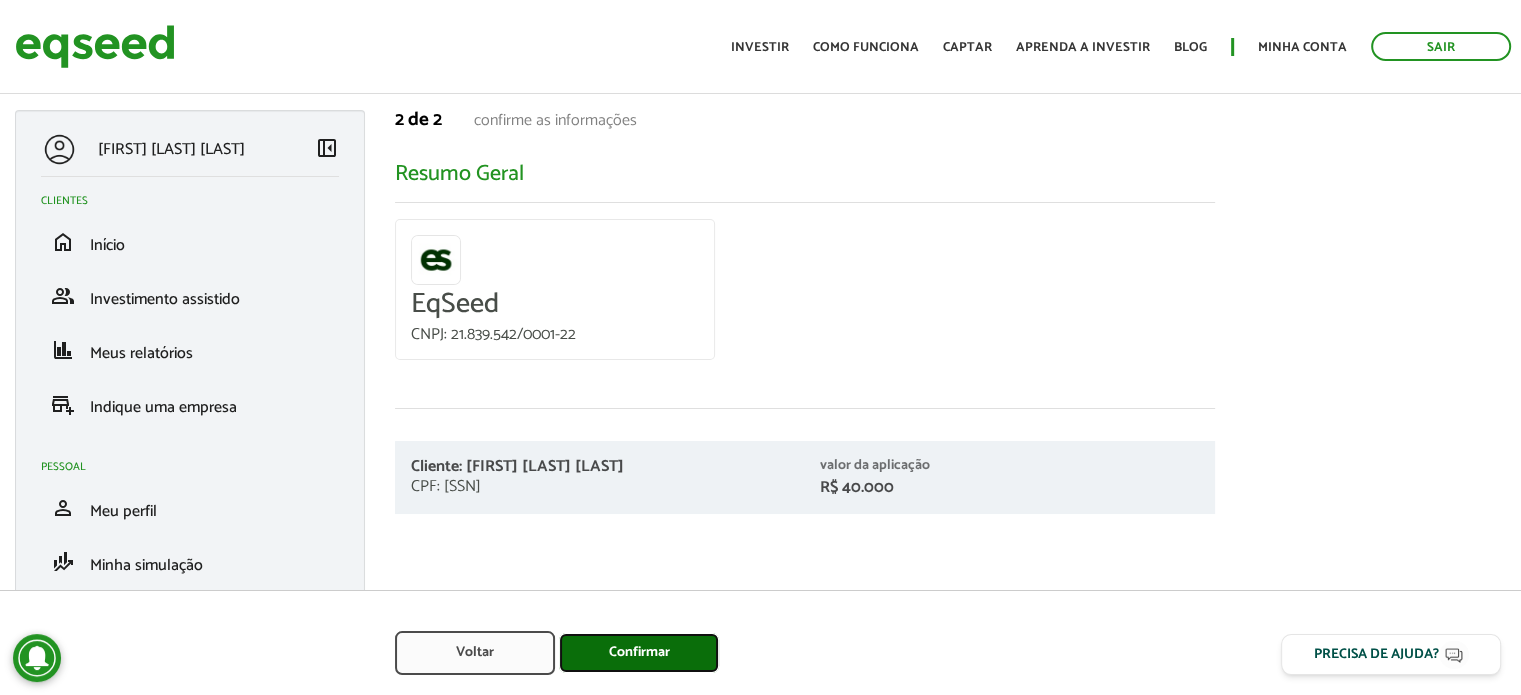 click on "Confirmar" at bounding box center (639, 653) 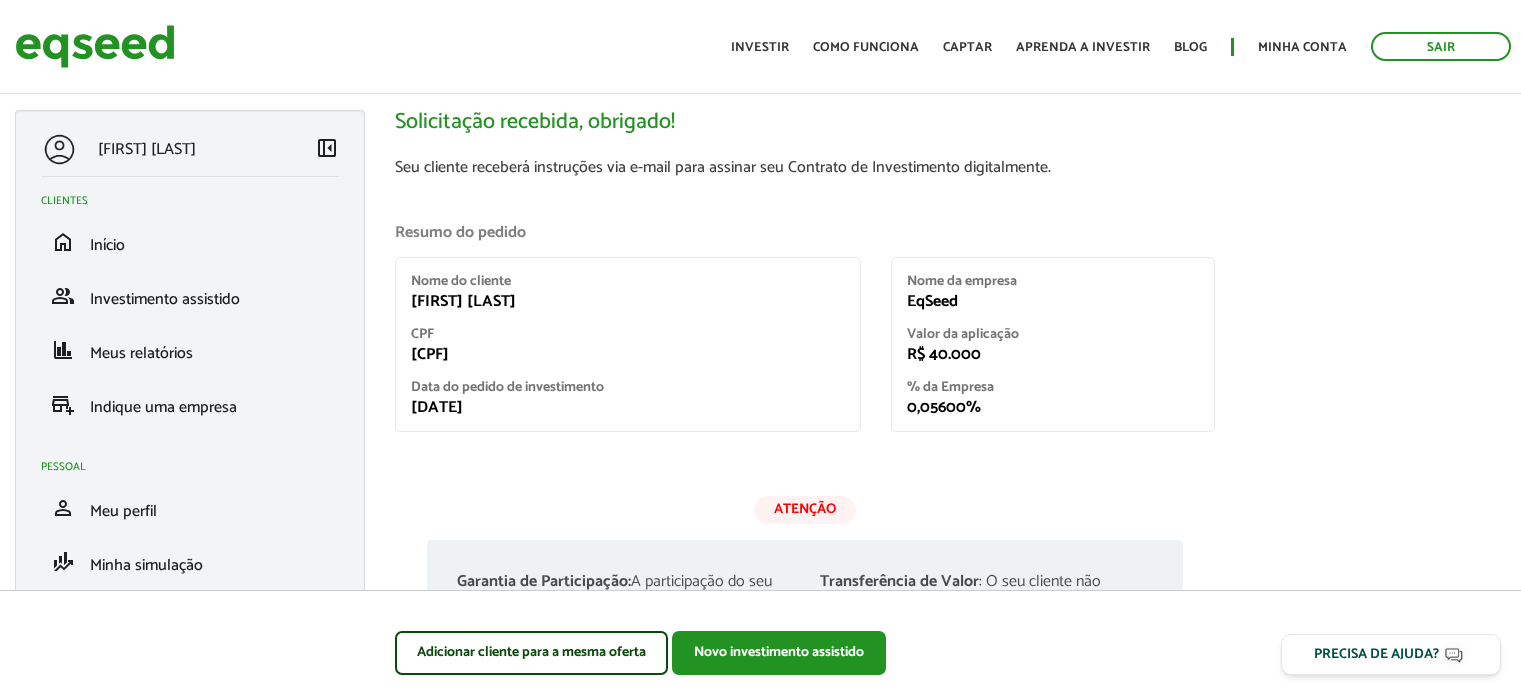 scroll, scrollTop: 0, scrollLeft: 0, axis: both 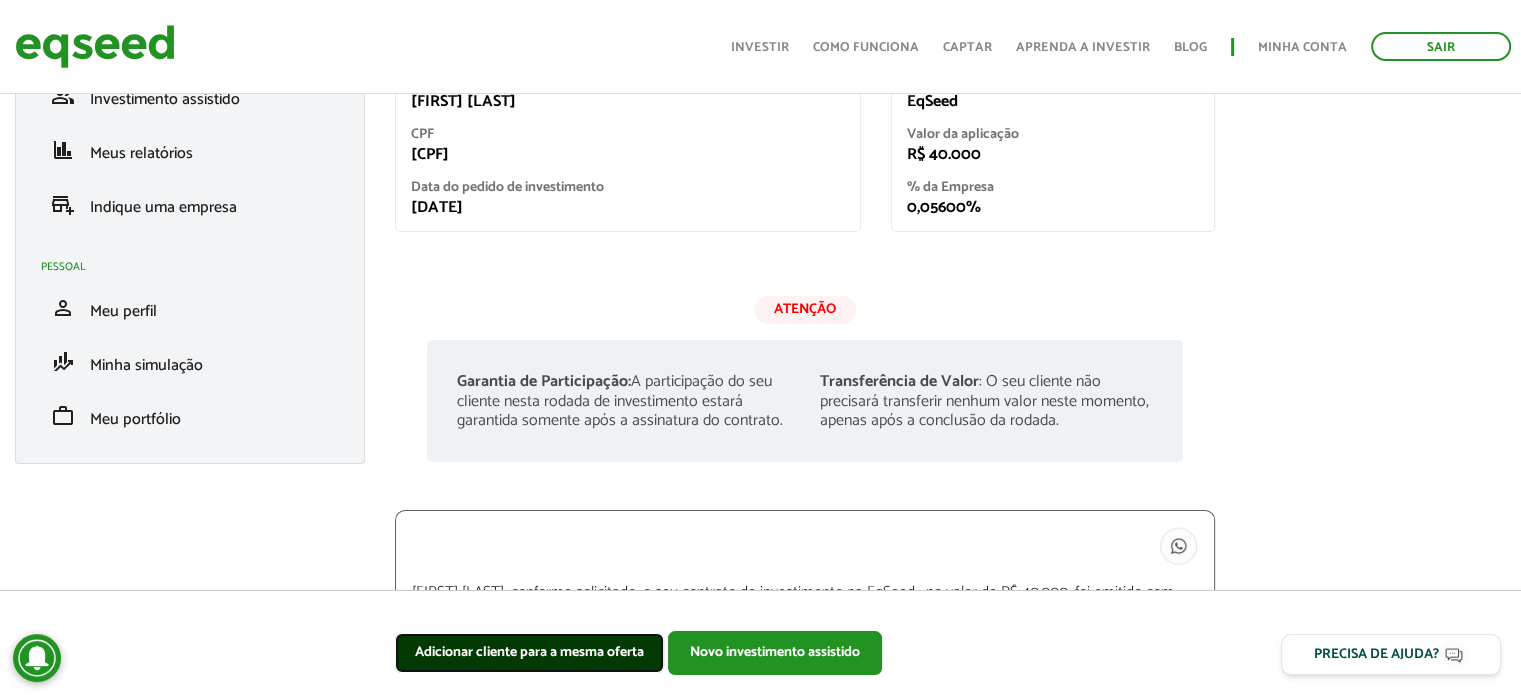 click on "Adicionar cliente para a mesma oferta" at bounding box center [529, 653] 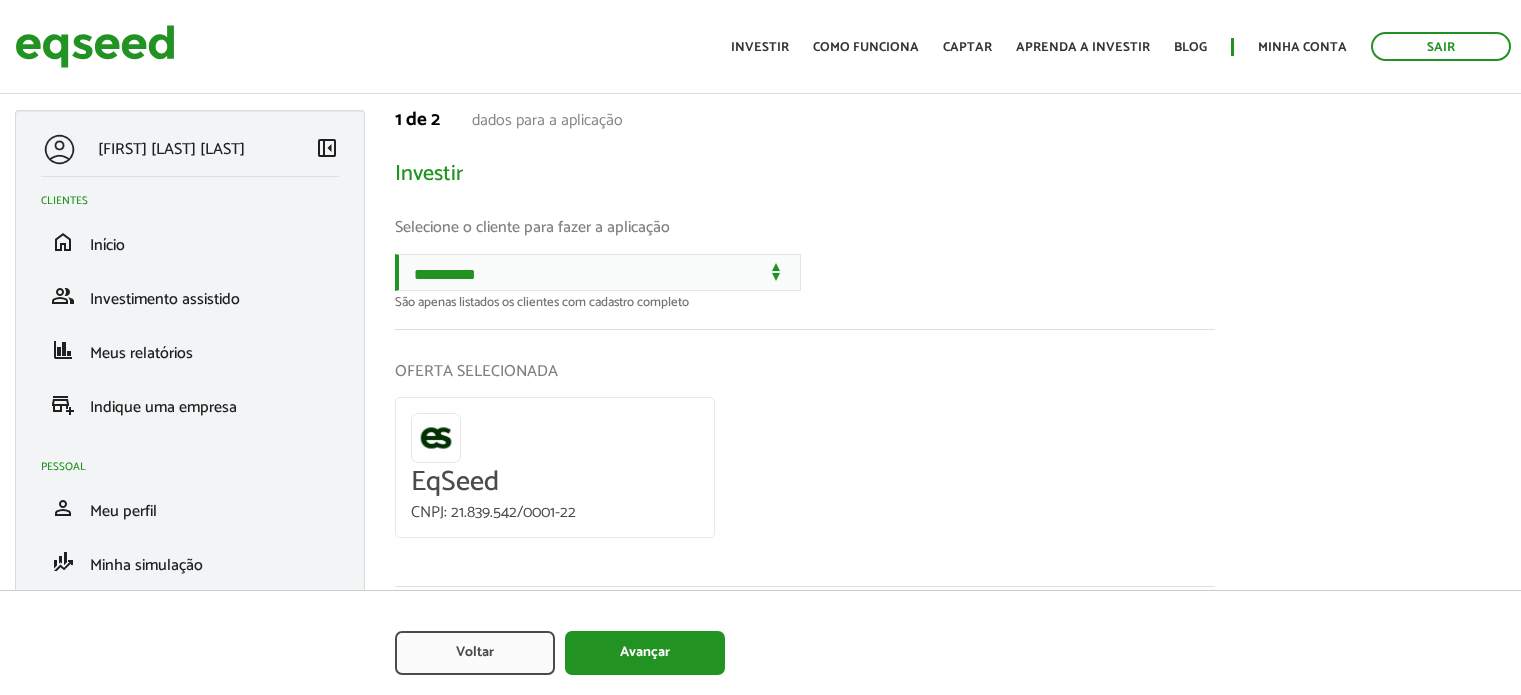 scroll, scrollTop: 0, scrollLeft: 0, axis: both 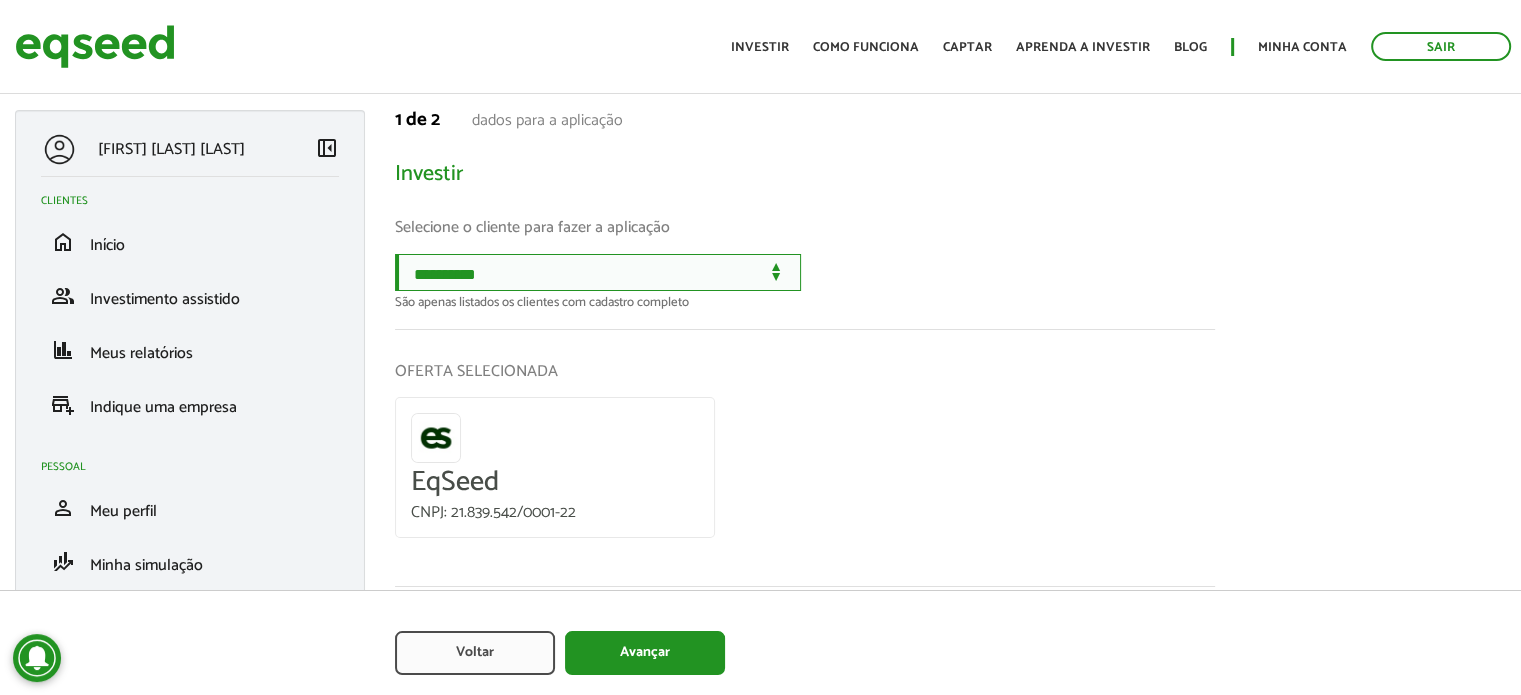 click on "**********" at bounding box center (598, 272) 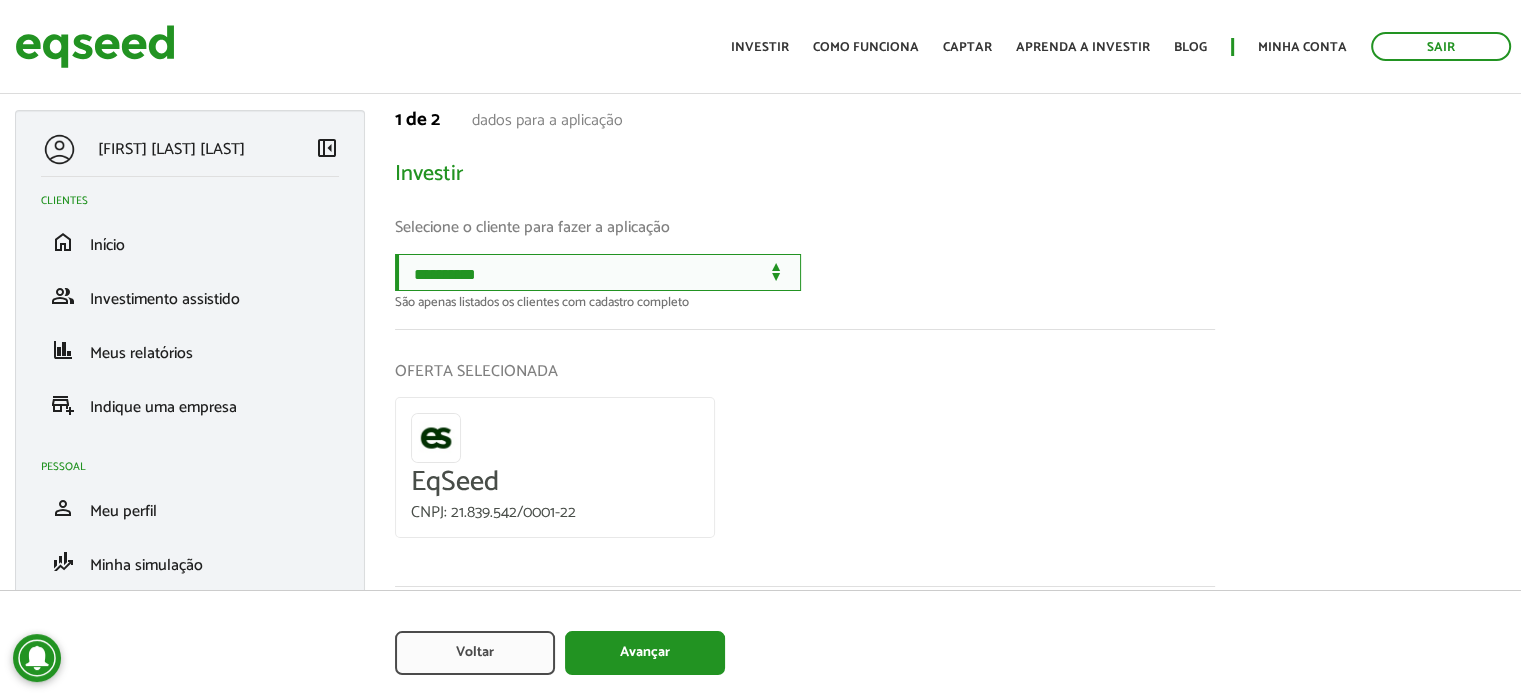 select on "******" 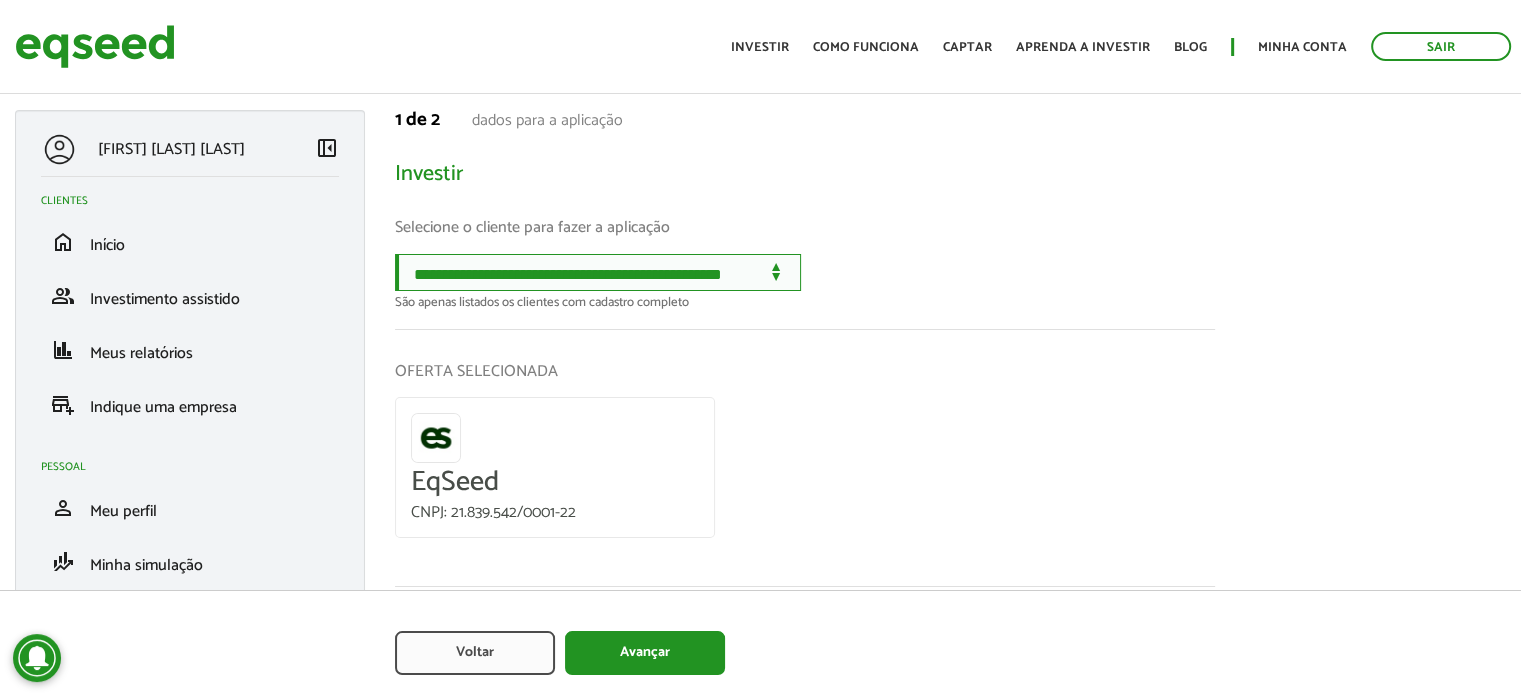 click on "**********" at bounding box center (598, 272) 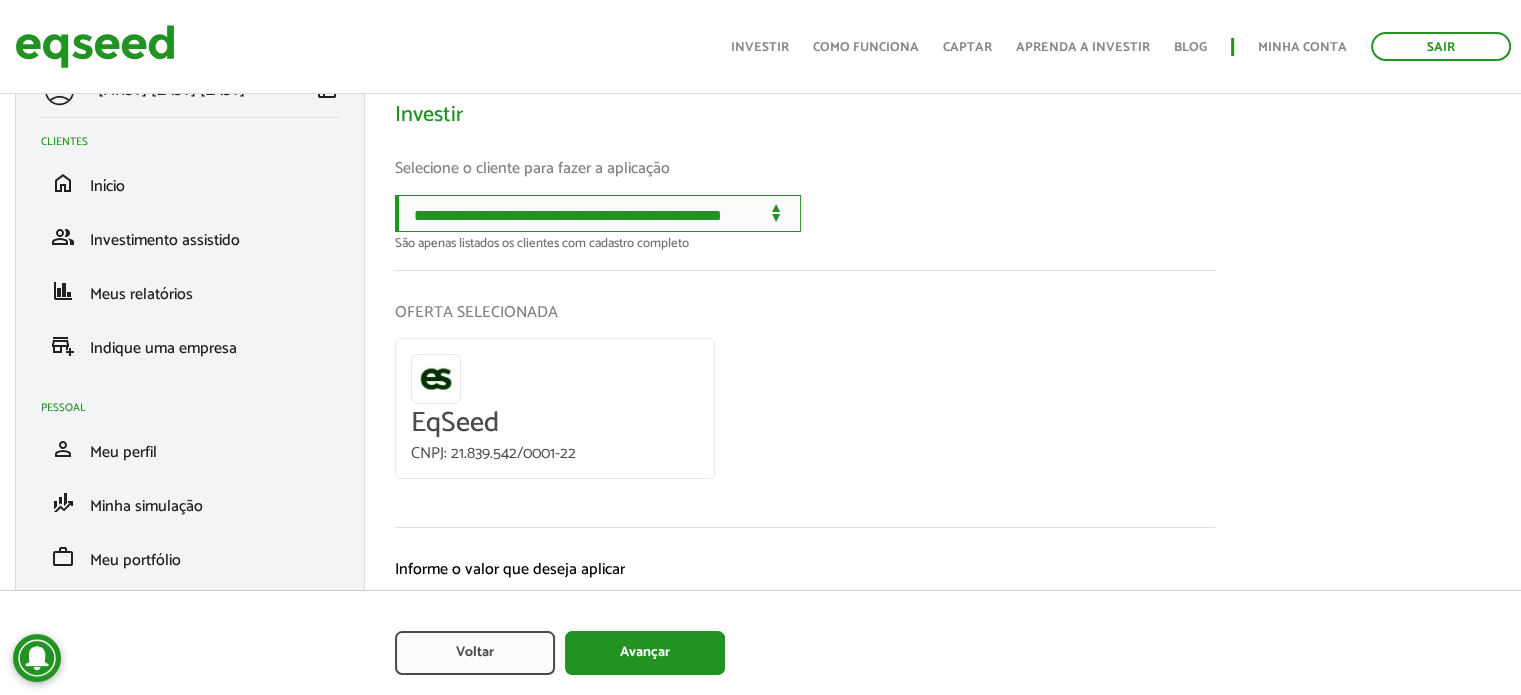 scroll, scrollTop: 184, scrollLeft: 0, axis: vertical 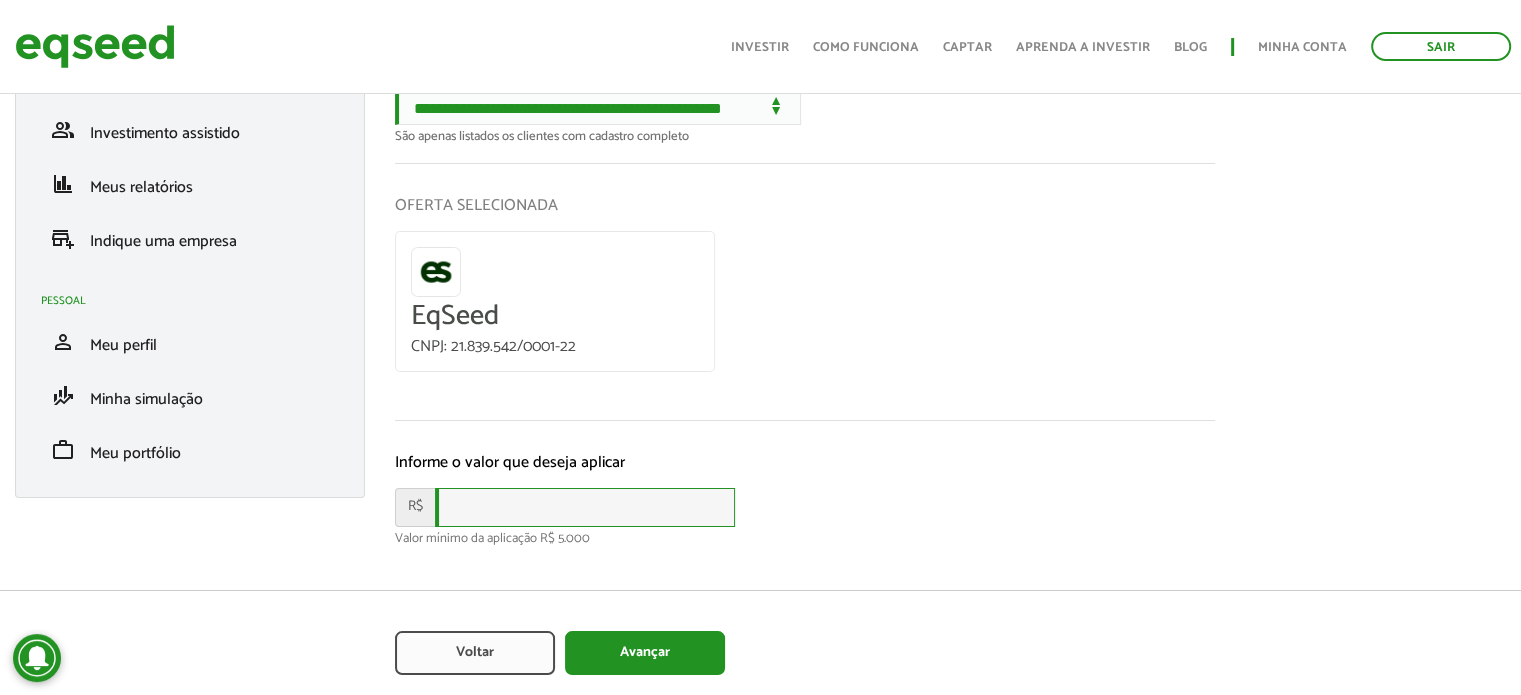 drag, startPoint x: 515, startPoint y: 515, endPoint x: 516, endPoint y: 496, distance: 19.026299 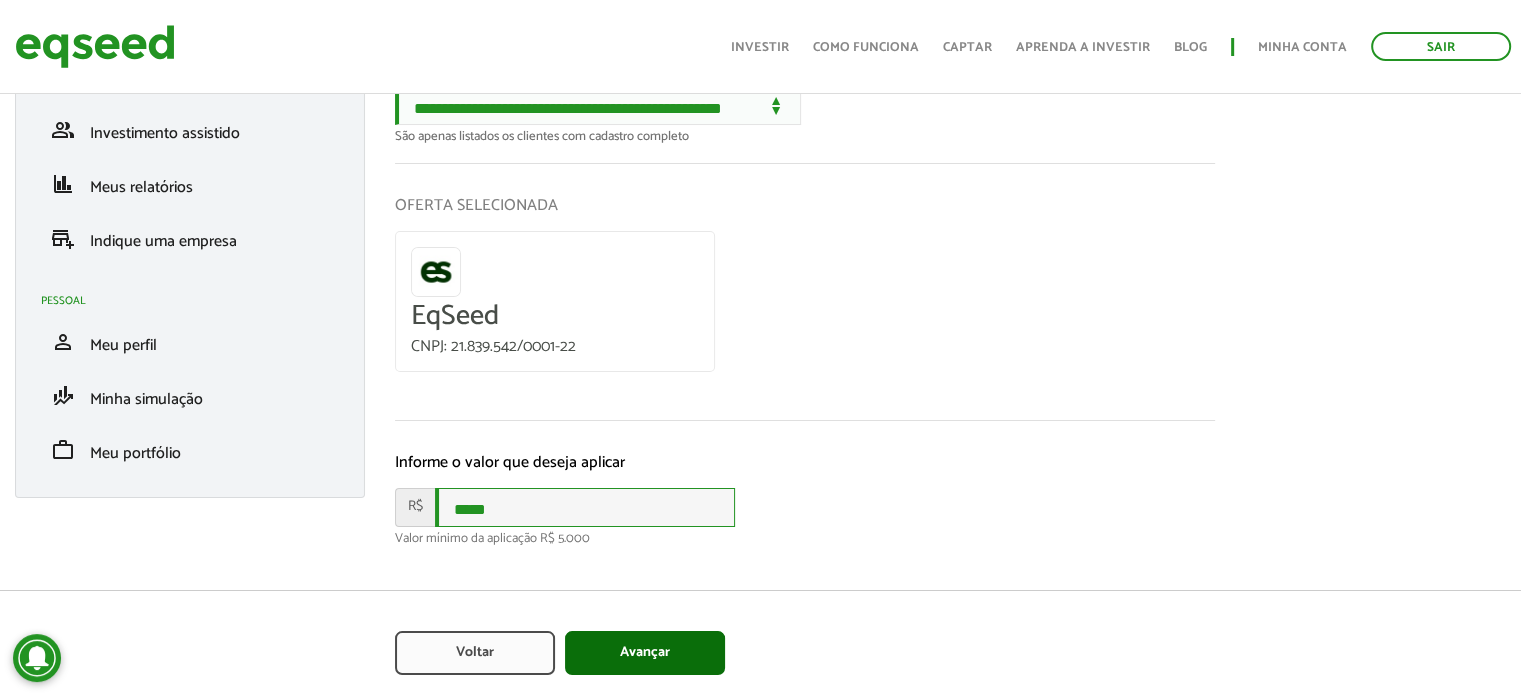 type on "*****" 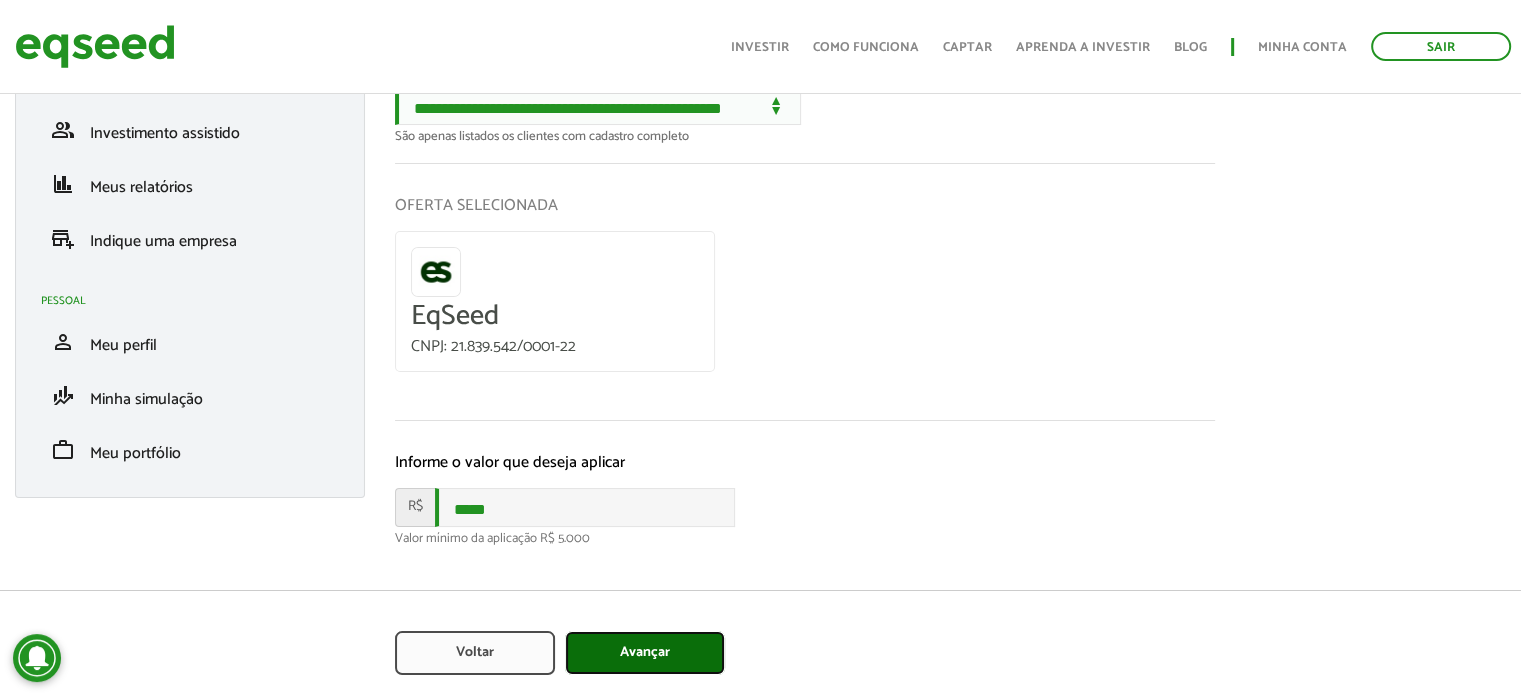click on "Avançar" at bounding box center (645, 653) 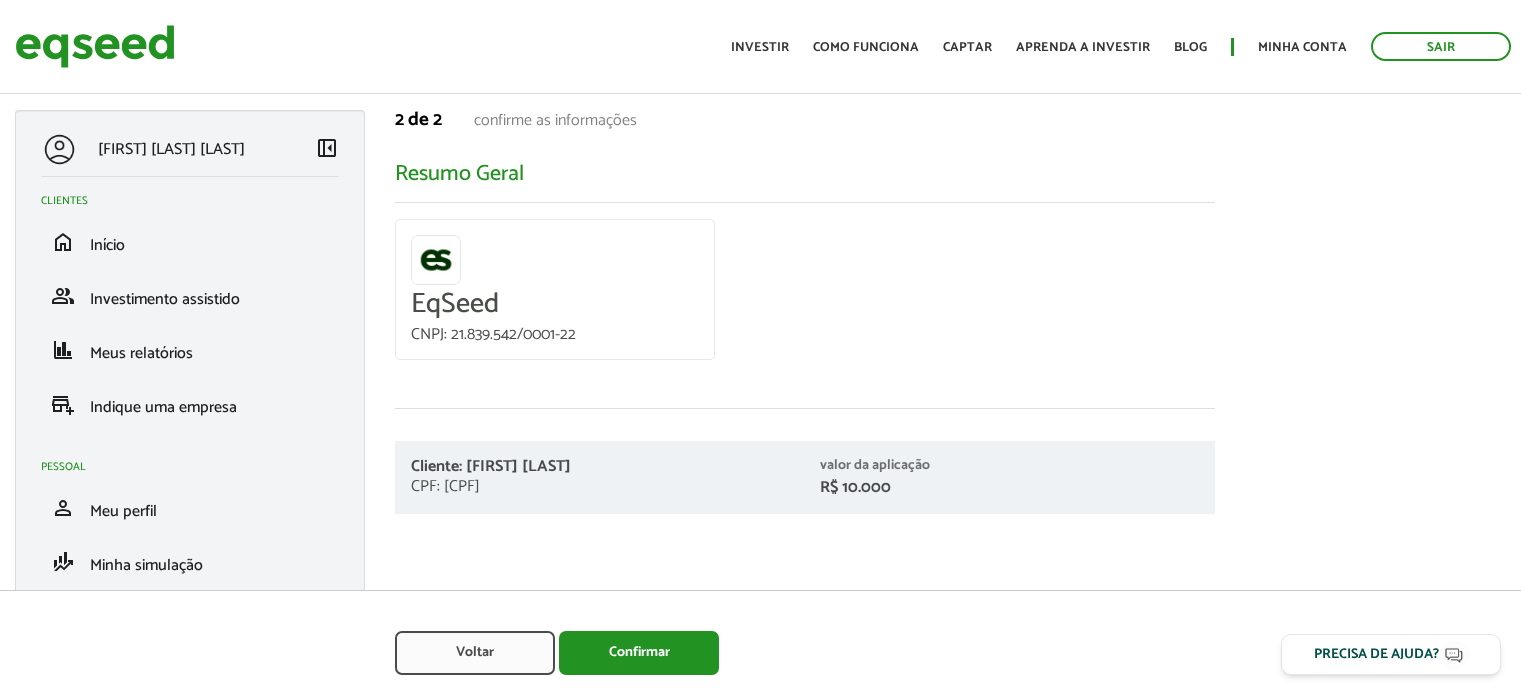 scroll, scrollTop: 0, scrollLeft: 0, axis: both 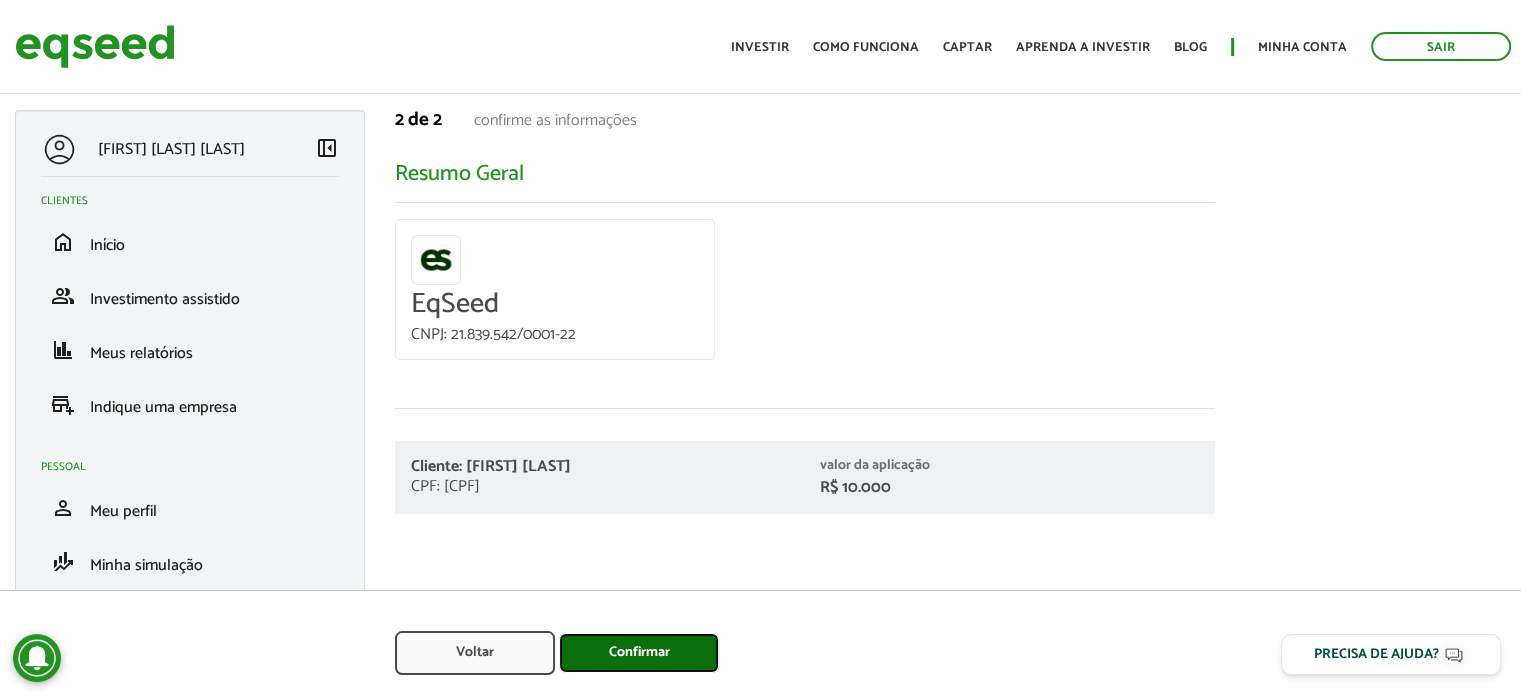 click on "Confirmar" at bounding box center [639, 653] 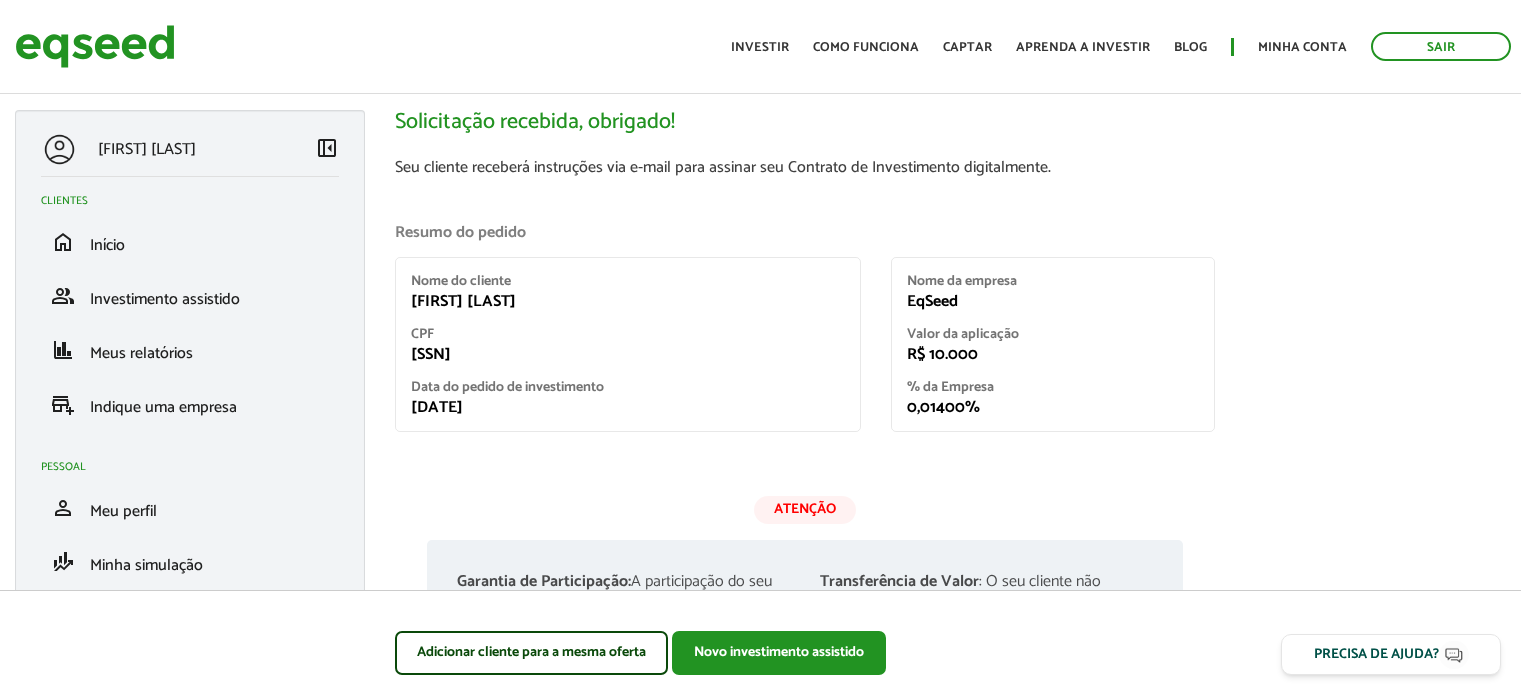 scroll, scrollTop: 0, scrollLeft: 0, axis: both 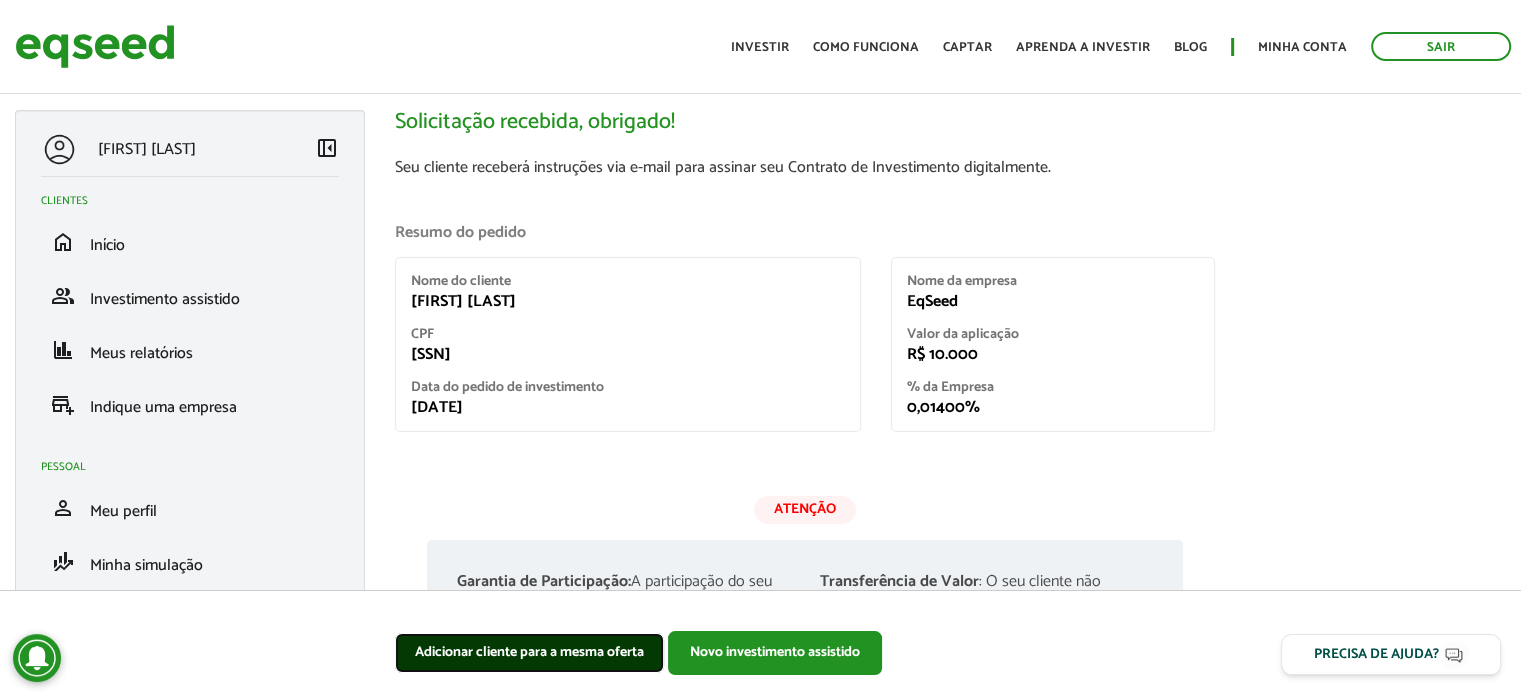 click on "Adicionar cliente para a mesma oferta" at bounding box center (529, 653) 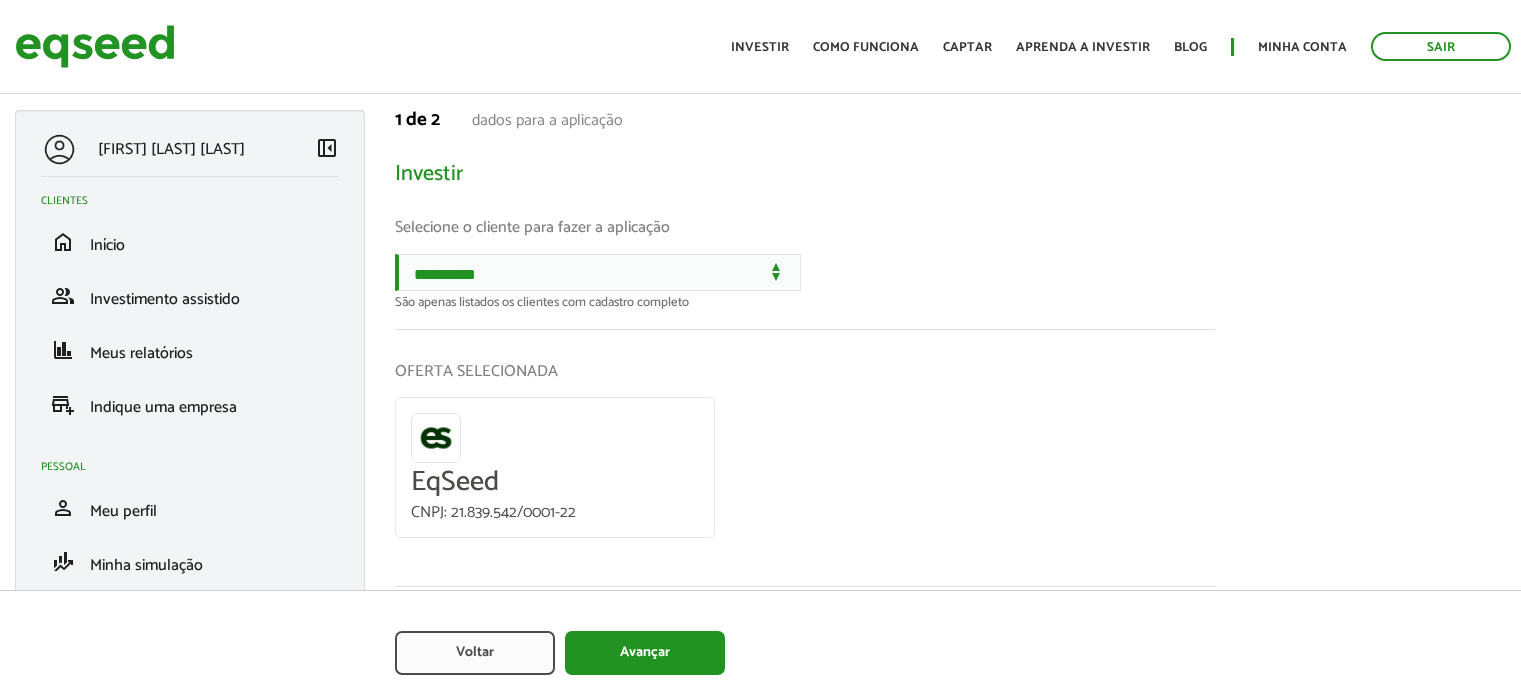scroll, scrollTop: 0, scrollLeft: 0, axis: both 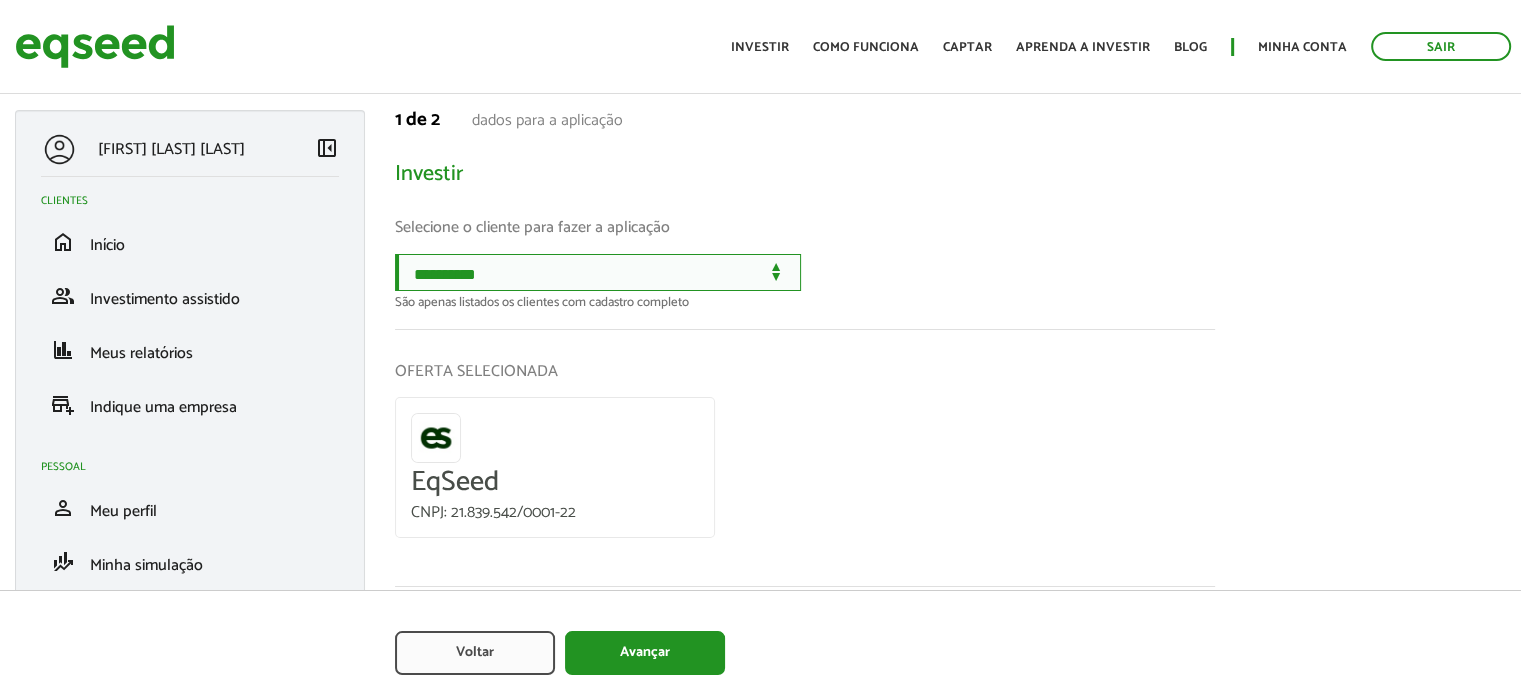click on "**********" at bounding box center [598, 272] 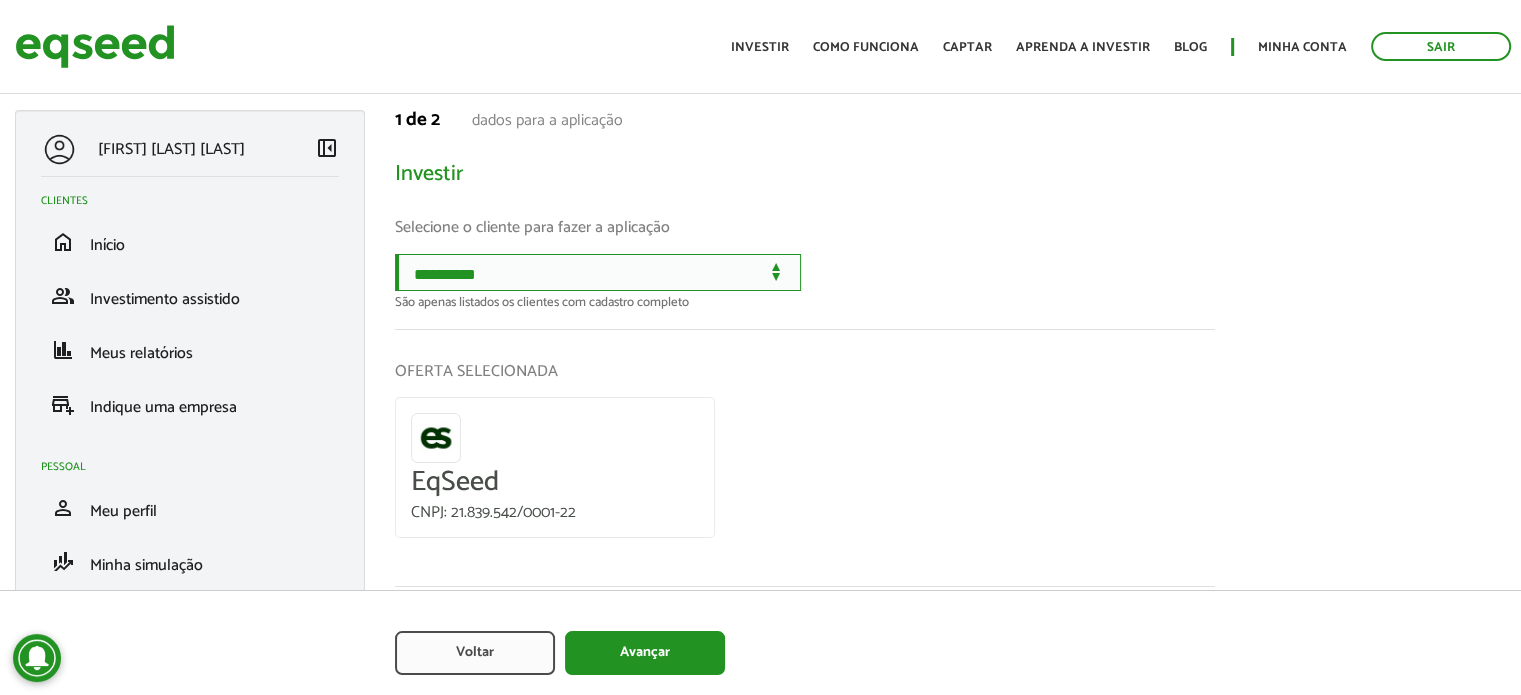 select on "******" 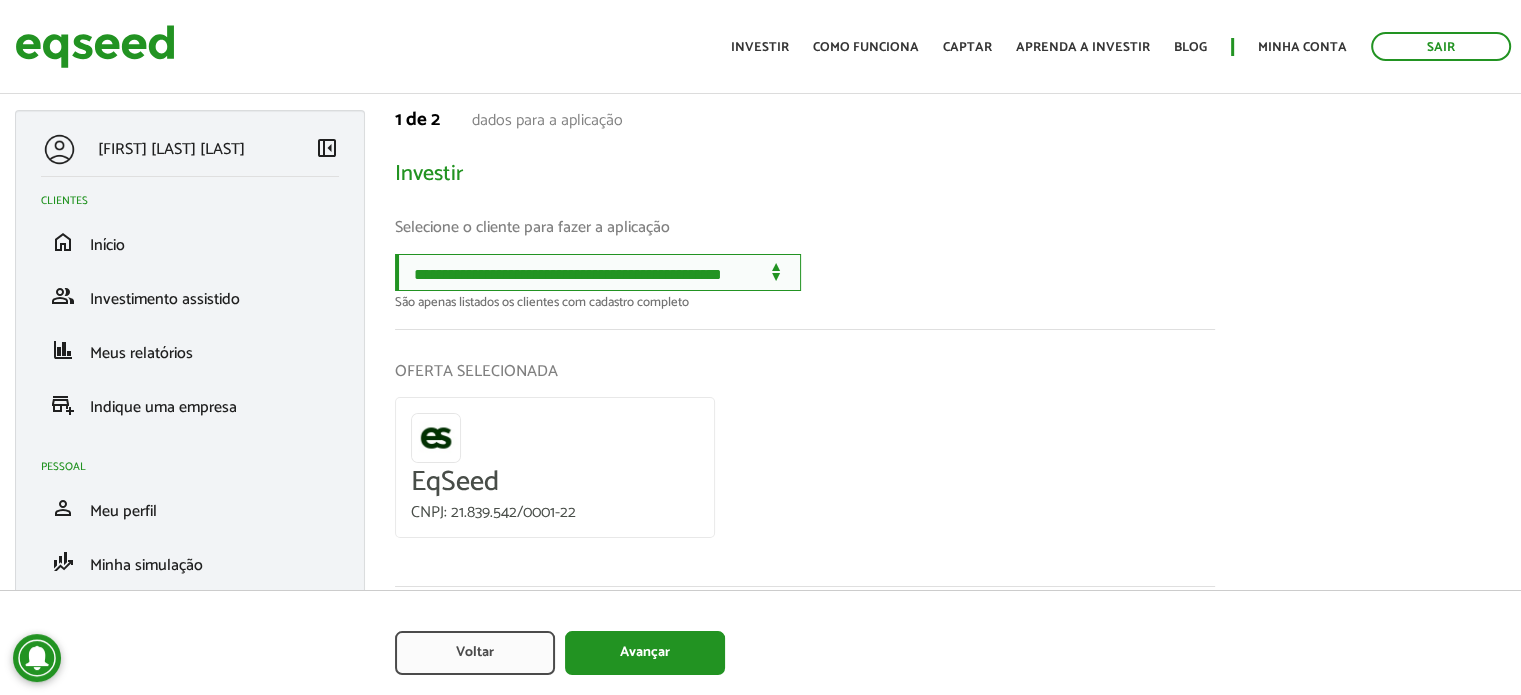 click on "**********" at bounding box center [598, 272] 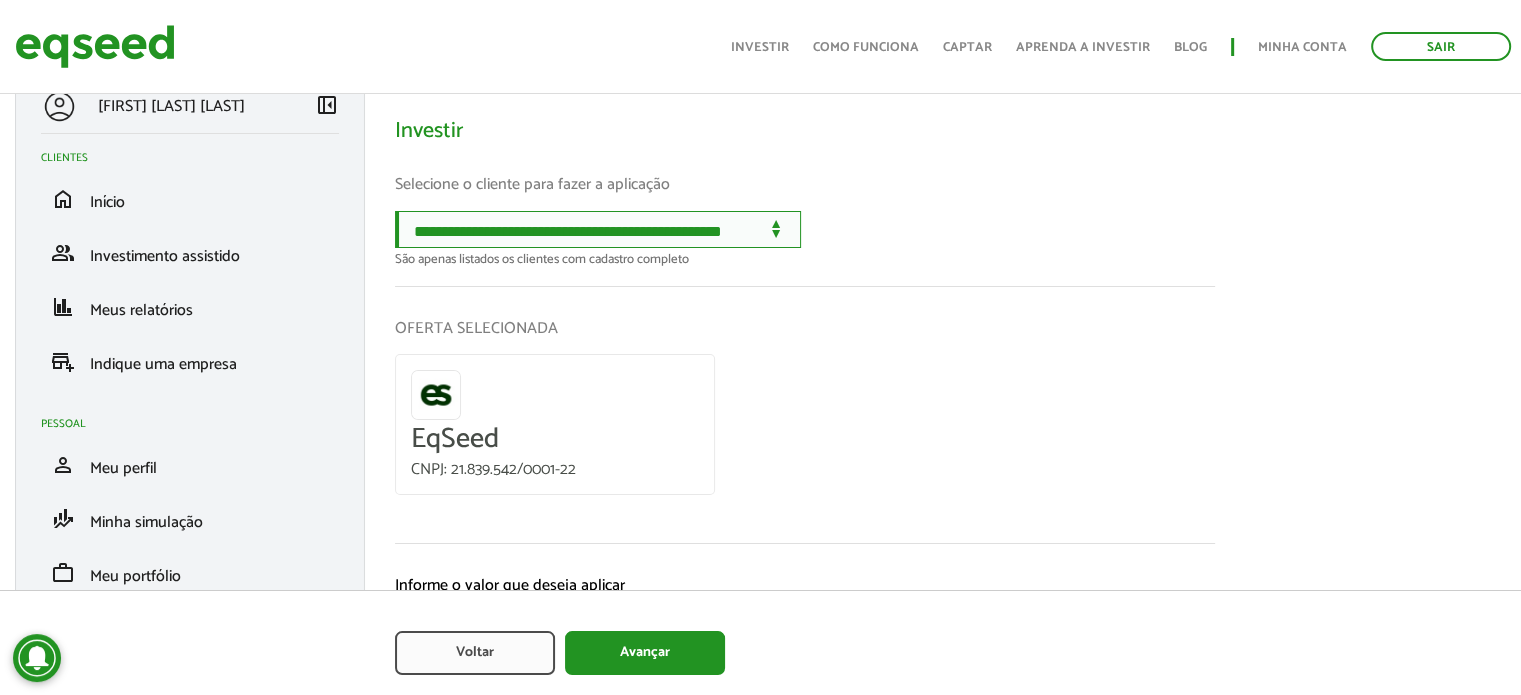 scroll, scrollTop: 184, scrollLeft: 0, axis: vertical 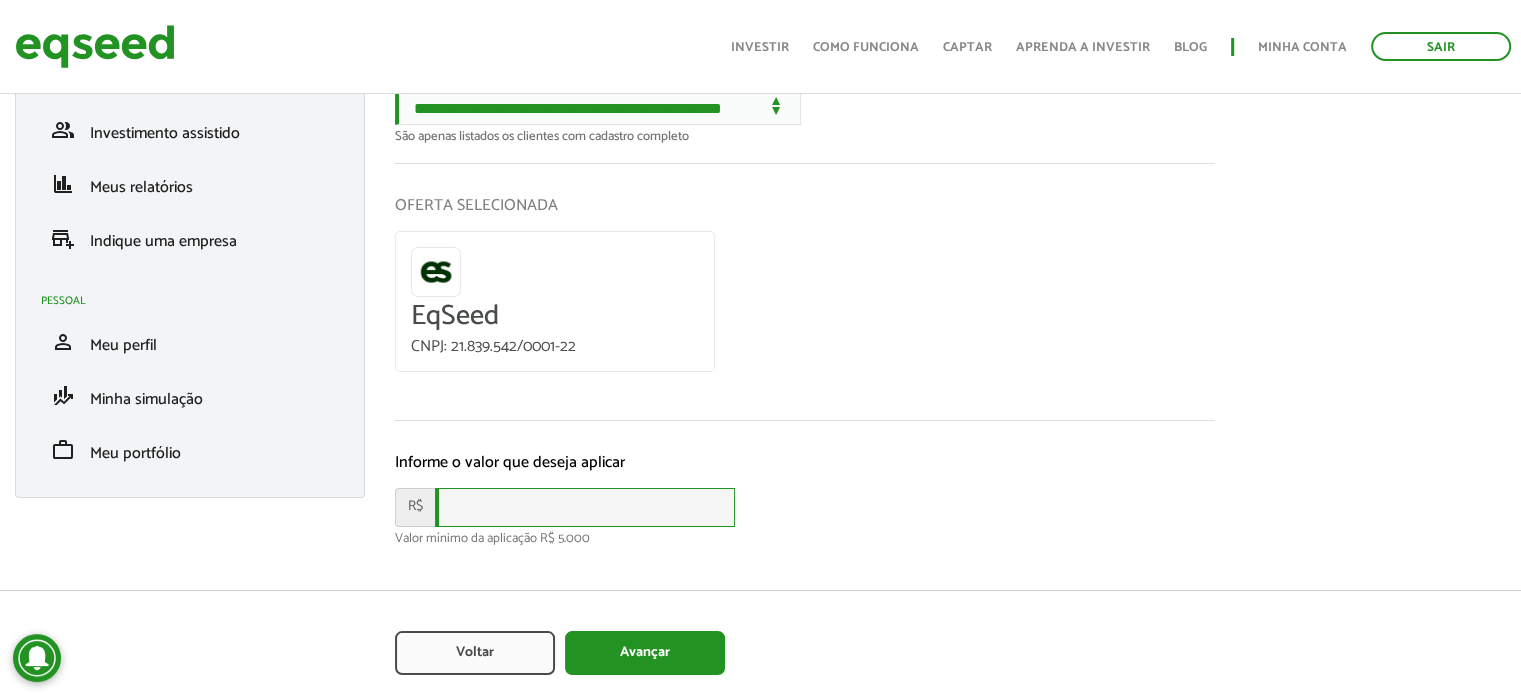 click at bounding box center (585, 507) 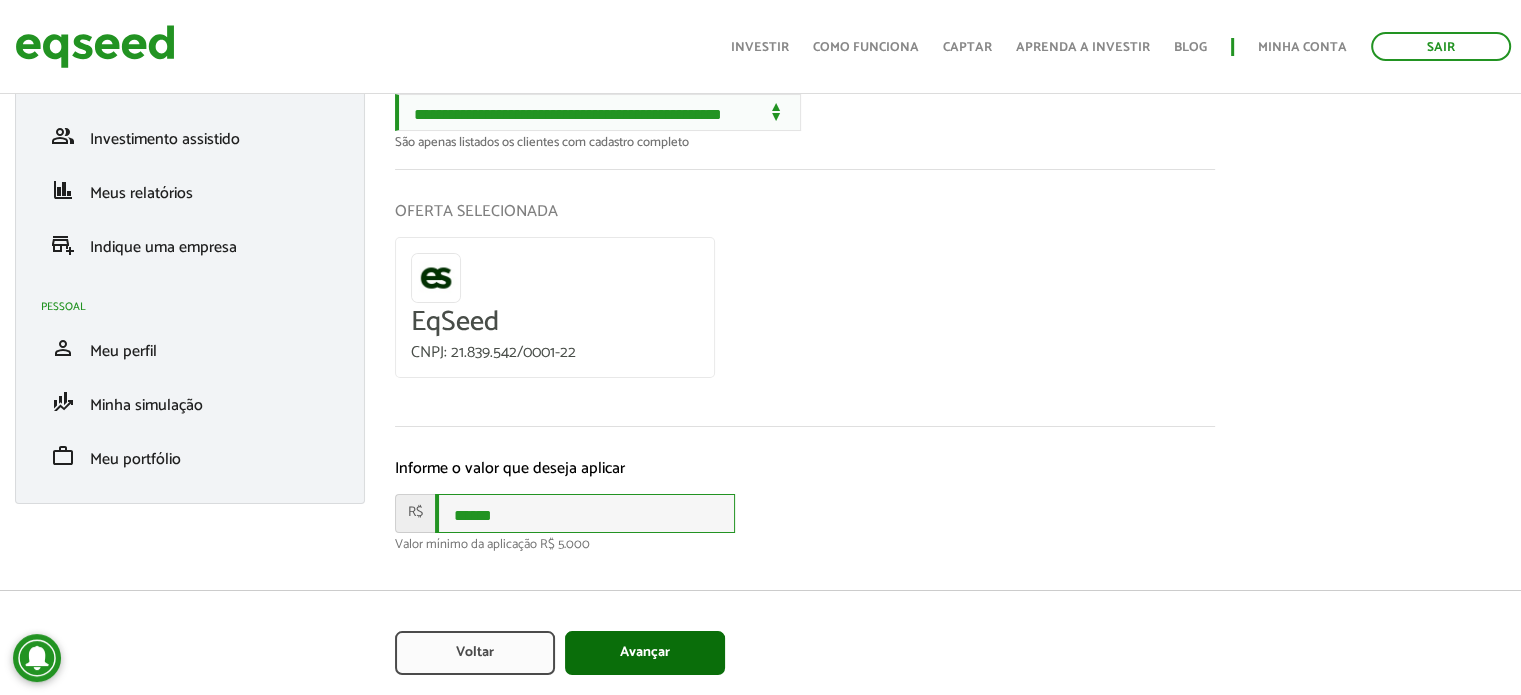 scroll, scrollTop: 184, scrollLeft: 0, axis: vertical 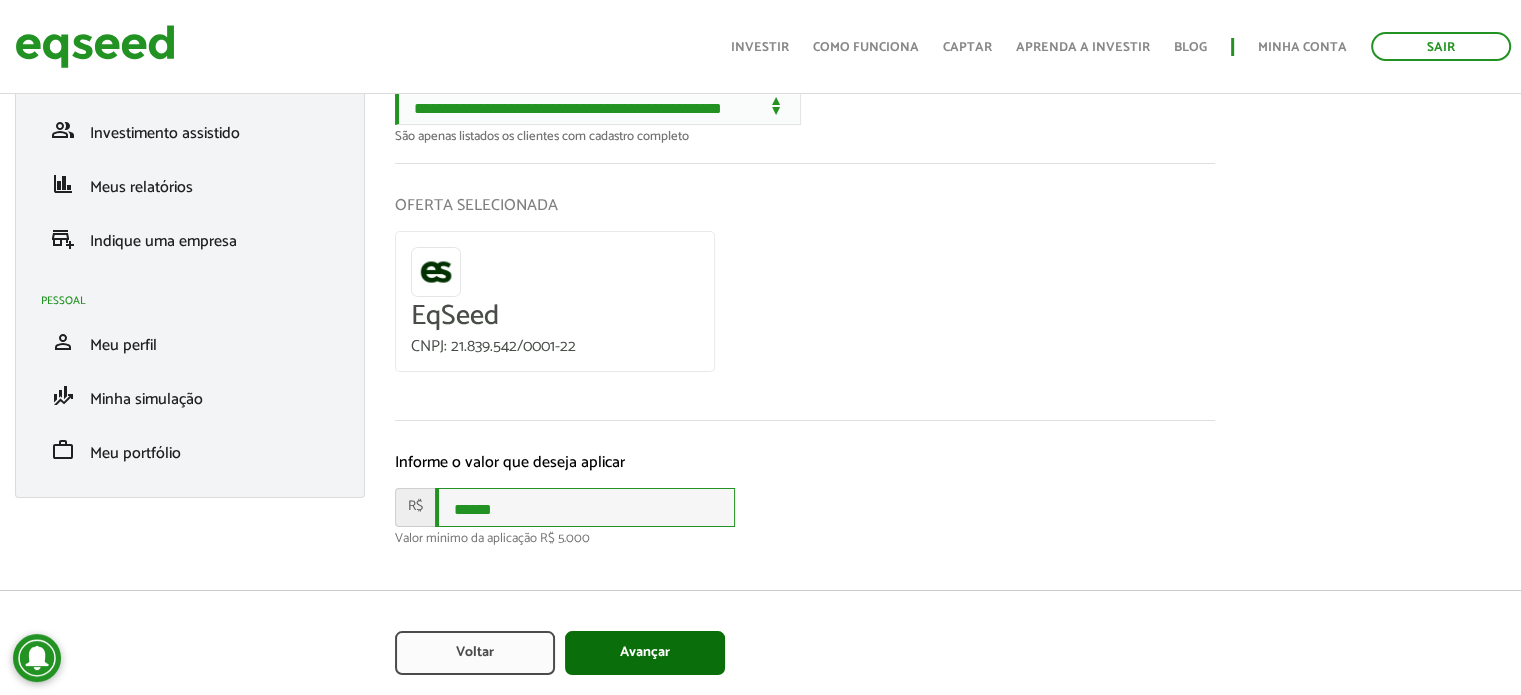type on "******" 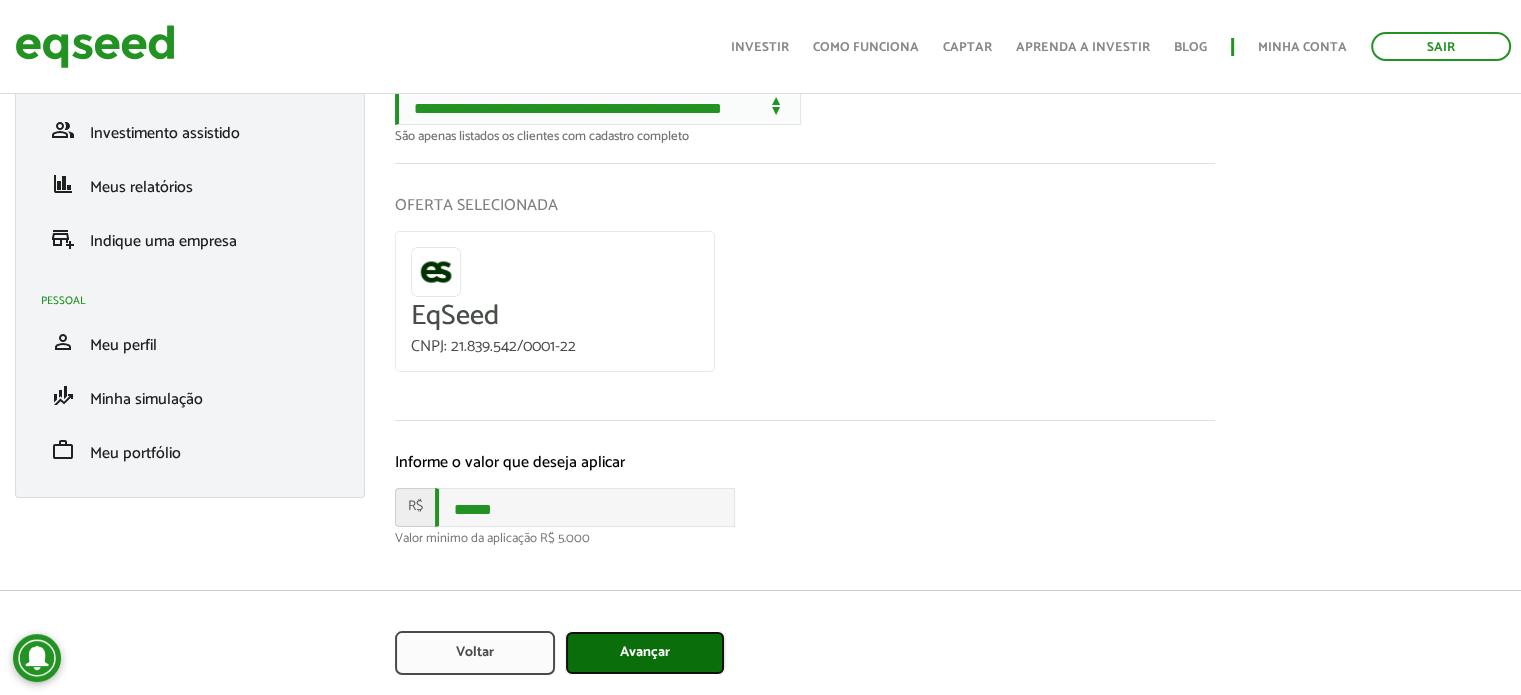 click on "Avançar" at bounding box center (645, 653) 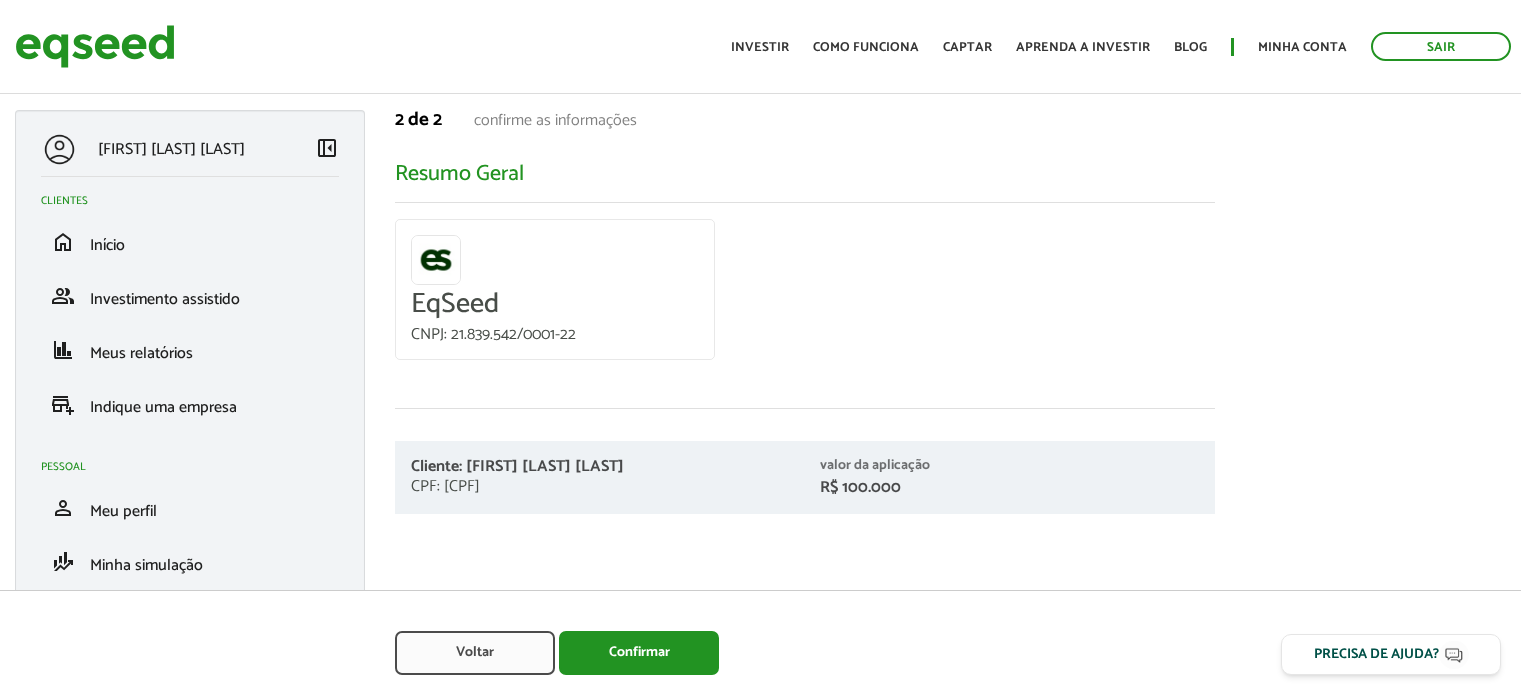 scroll, scrollTop: 0, scrollLeft: 0, axis: both 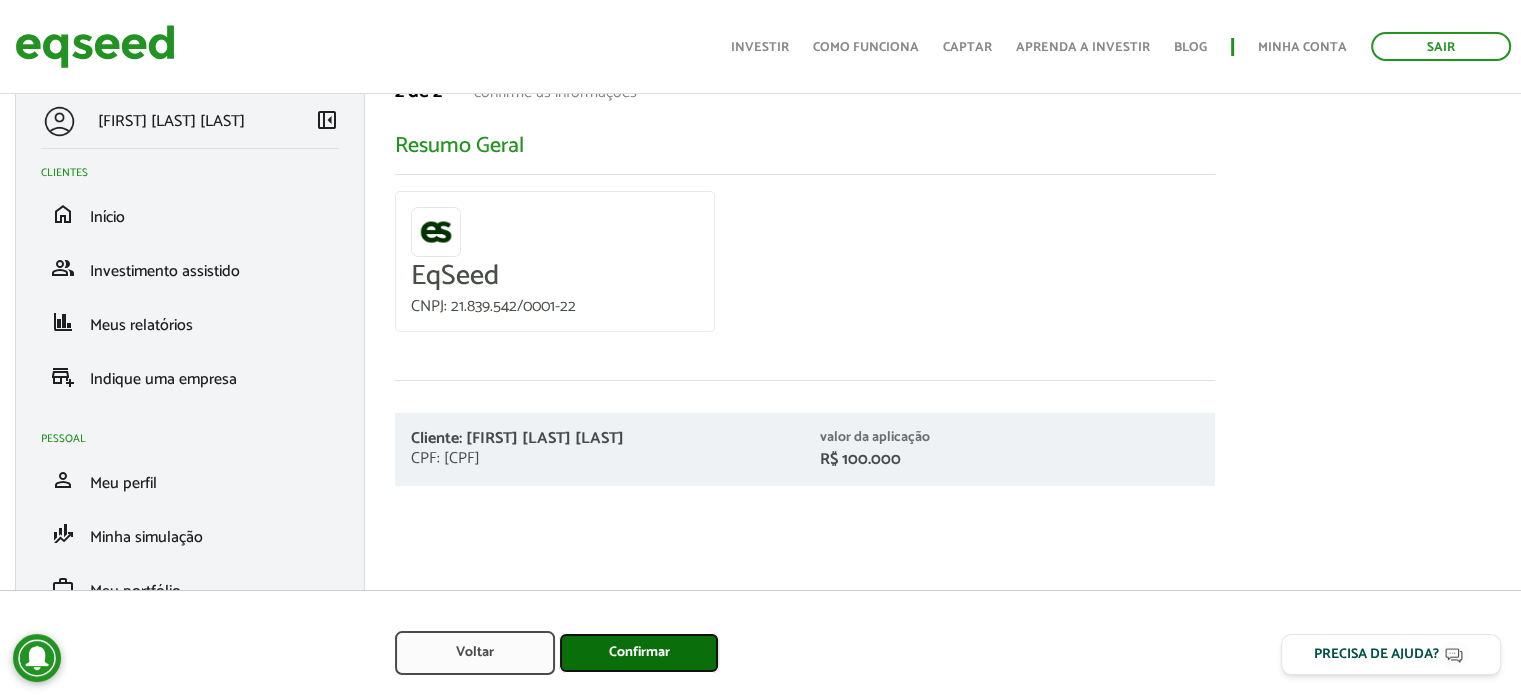 click on "Confirmar" at bounding box center (639, 653) 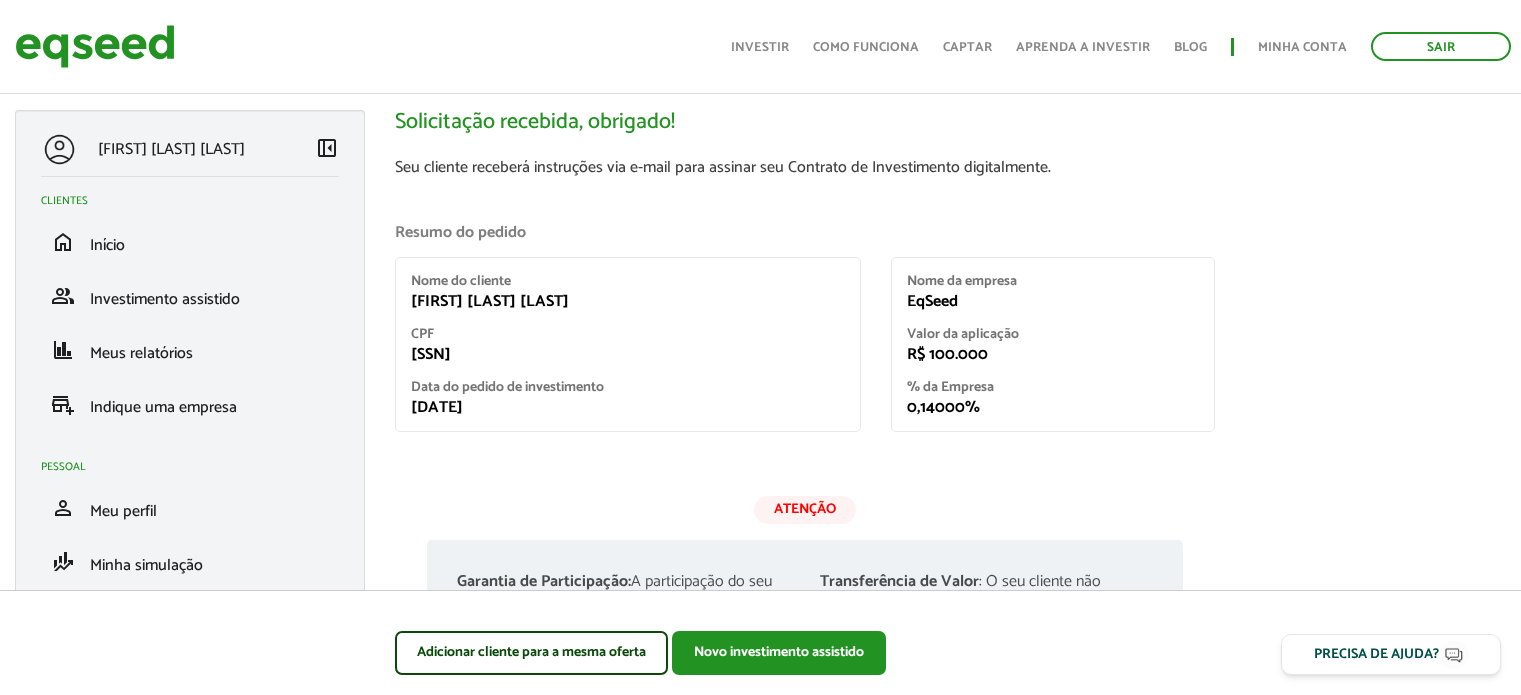 scroll, scrollTop: 300, scrollLeft: 0, axis: vertical 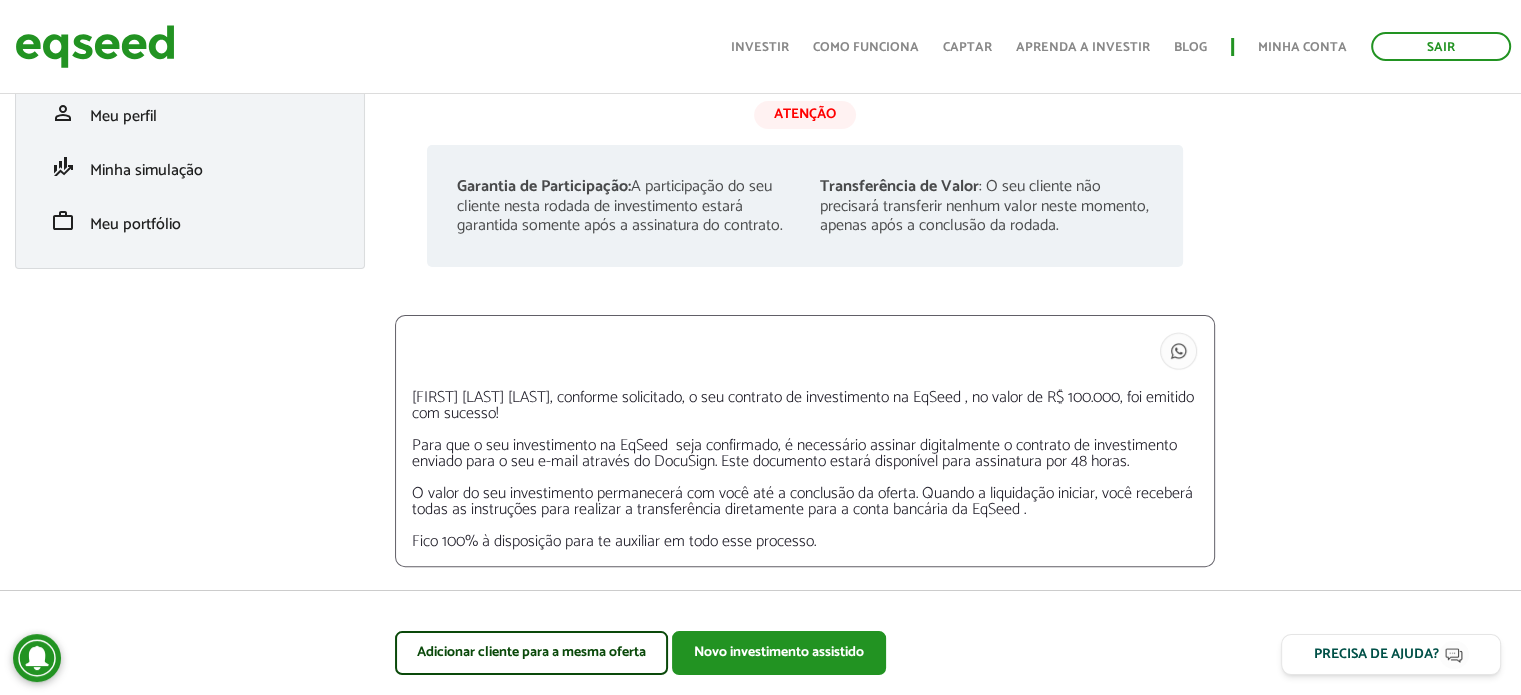 drag, startPoint x: 825, startPoint y: 541, endPoint x: 392, endPoint y: 443, distance: 443.95157 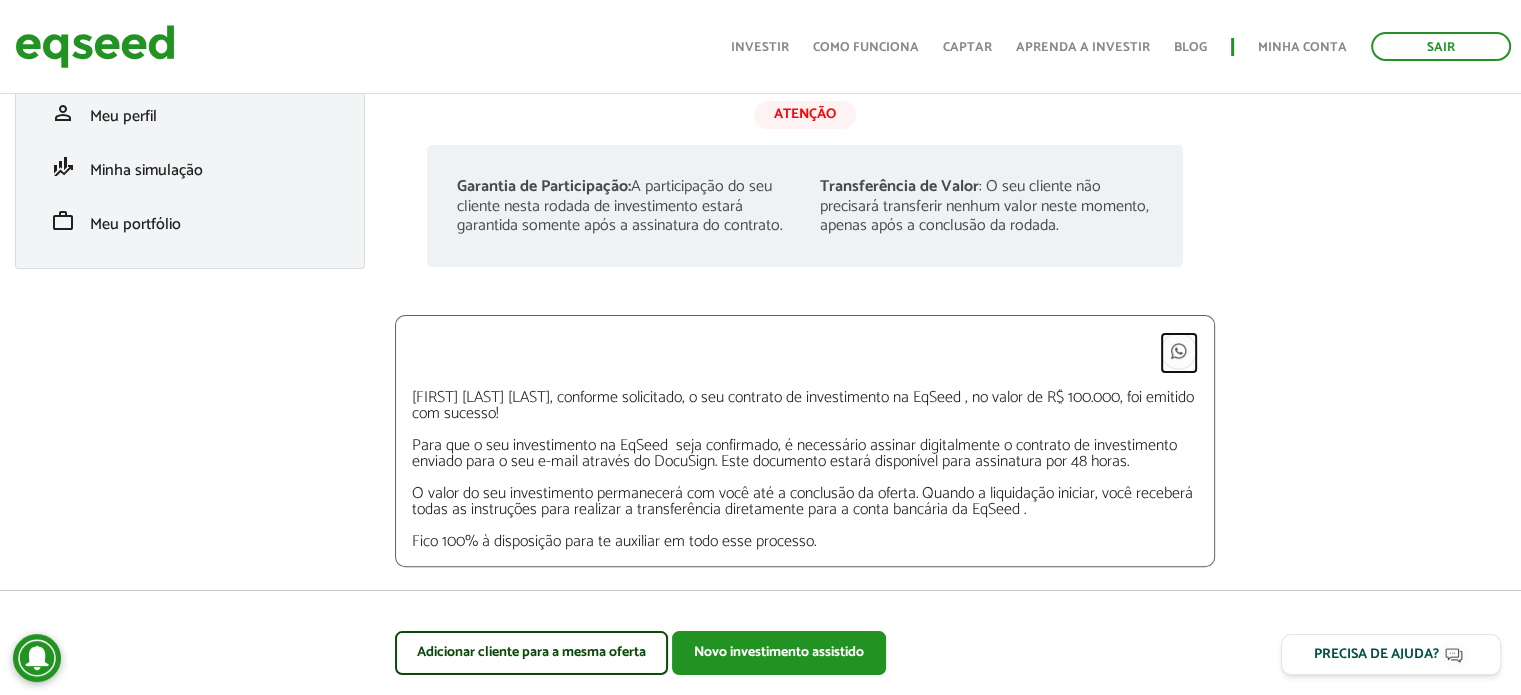 click at bounding box center [1179, 351] 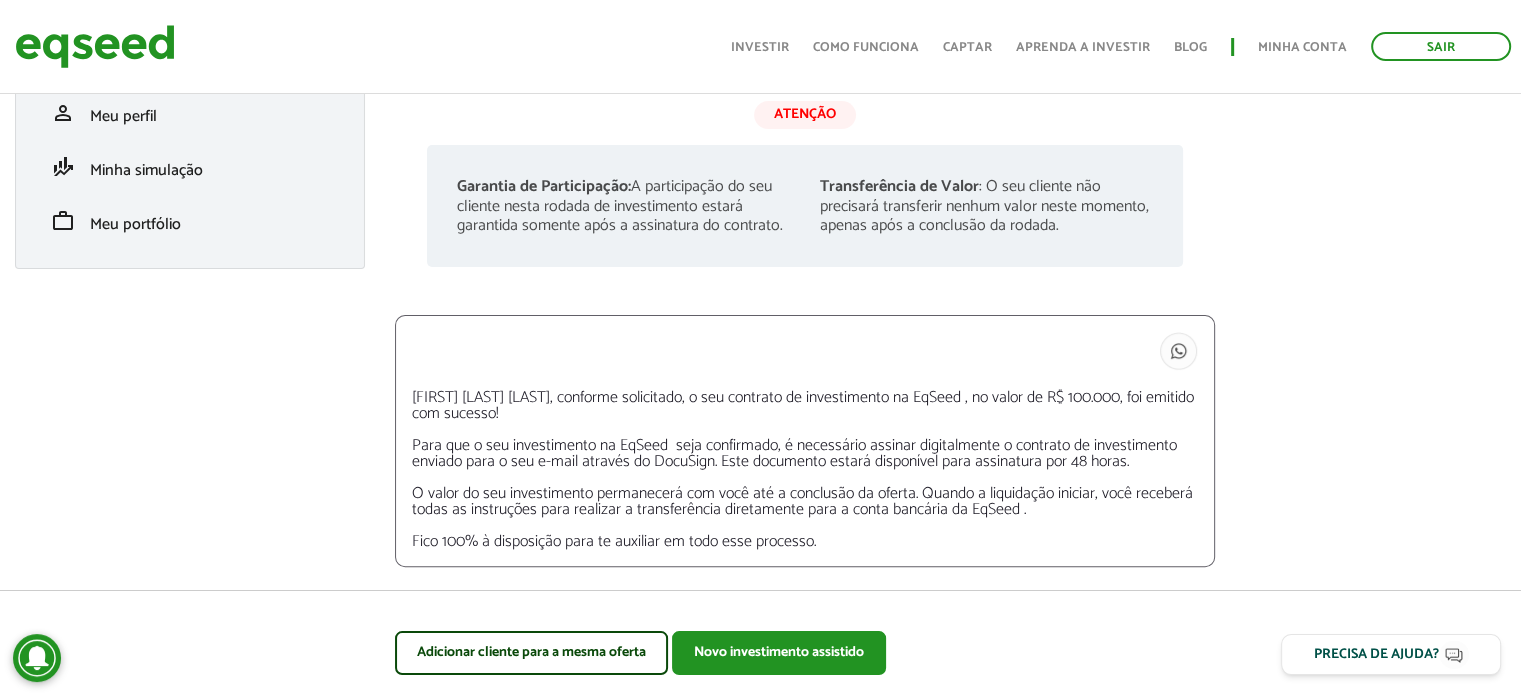 drag, startPoint x: 793, startPoint y: 529, endPoint x: 412, endPoint y: 394, distance: 404.21033 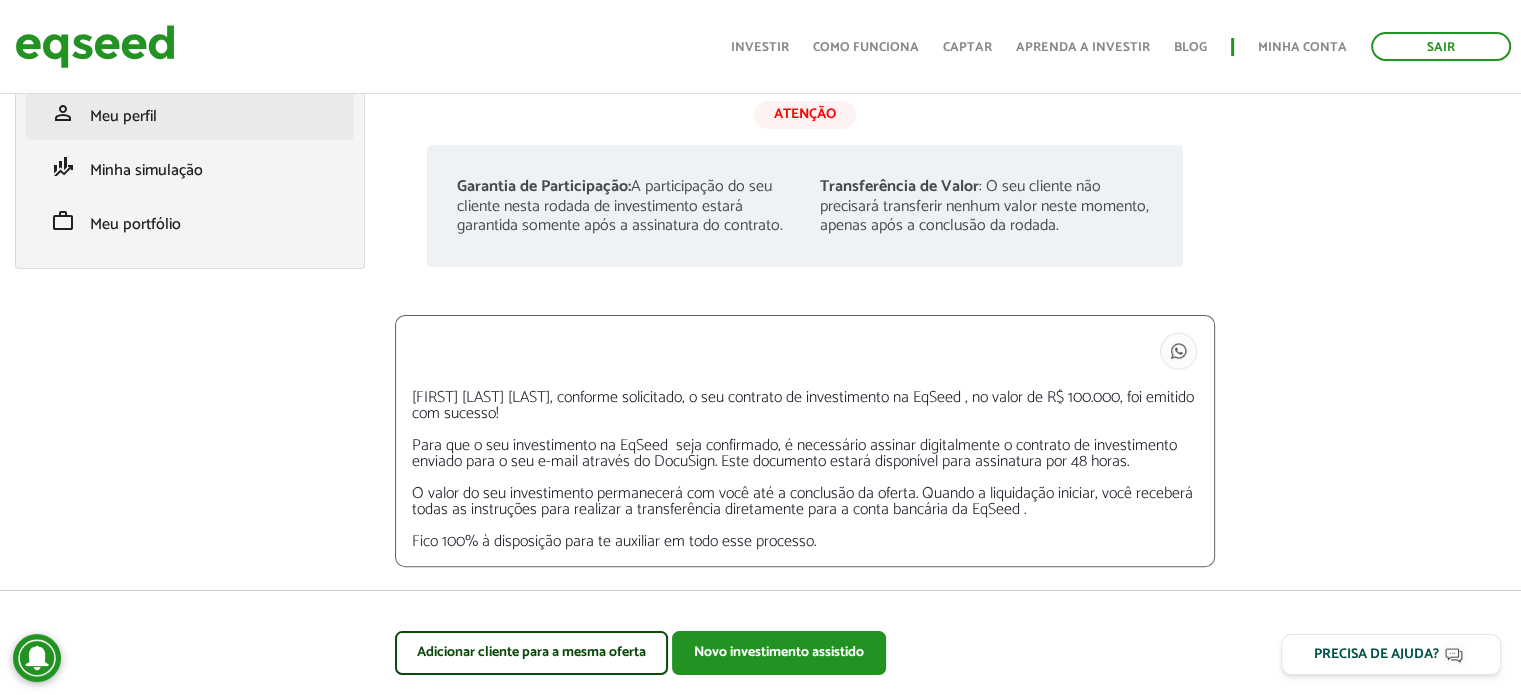 copy on "Reinaldo Xisto Vieira Costa, conforme solicitado, o seu contrato de investimento na EqSeed , no valor de R$ 100.000, foi emitido com sucesso!
Para que o seu investimento na EqSeed  seja confirmado, é necessário assinar digitalmente o contrato de investimento enviado para o seu e-mail através do DocuSign. Este documento estará disponível para assinatura por 48 horas.
O valor do seu investimento permanecerá com você até a conclusão da oferta. Quando a liquidação iniciar, você receberá todas as instruções para realizar a transferência diretamente para a conta bancária da EqSeed .
Fico 100% à disposição para te auxiliar em todo esse processo." 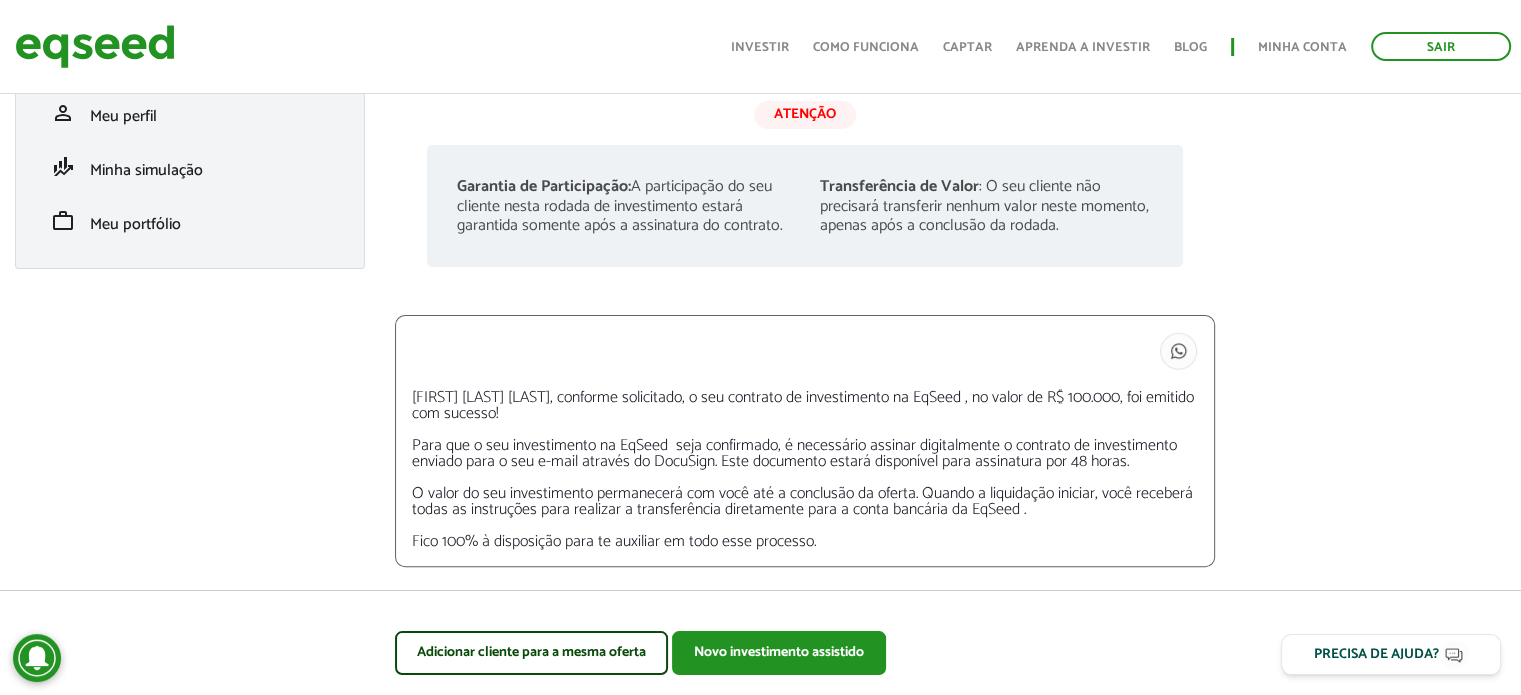 click on "Reinaldo Xisto Vieira Costa, conforme solicitado, o seu contrato de investimento na EqSeed , no valor de R$ 100.000, foi emitido com sucesso!
Para que o seu investimento na EqSeed  seja confirmado, é necessário assinar digitalmente o contrato de investimento enviado para o seu e-mail através do DocuSign. Este documento estará disponível para assinatura por 48 horas.
O valor do seu investimento permanecerá com você até a conclusão da oferta. Quando a liquidação iniciar, você receberá todas as instruções para realizar a transferência diretamente para a conta bancária da EqSeed .
Fico 100% à disposição para te auxiliar em todo esse processo." at bounding box center [805, 470] 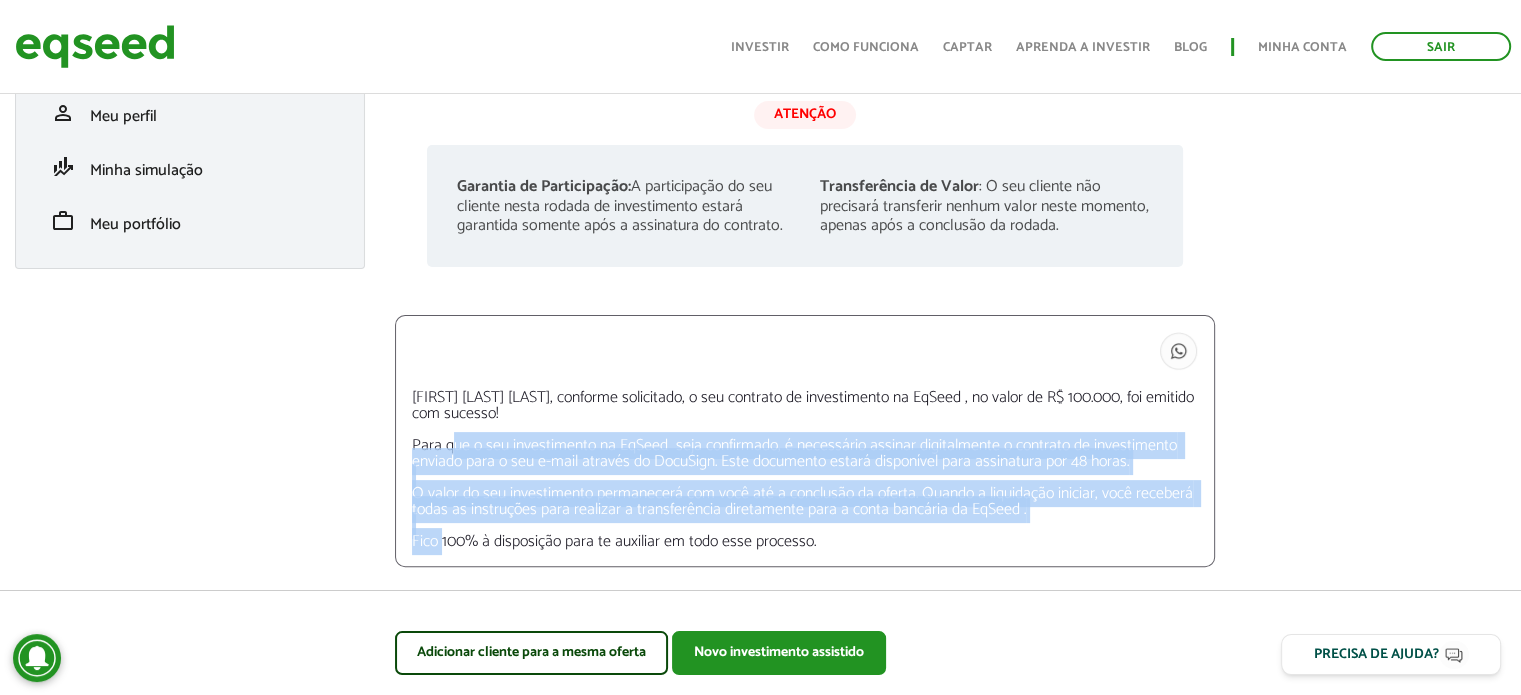 drag, startPoint x: 437, startPoint y: 447, endPoint x: 916, endPoint y: 529, distance: 485.9681 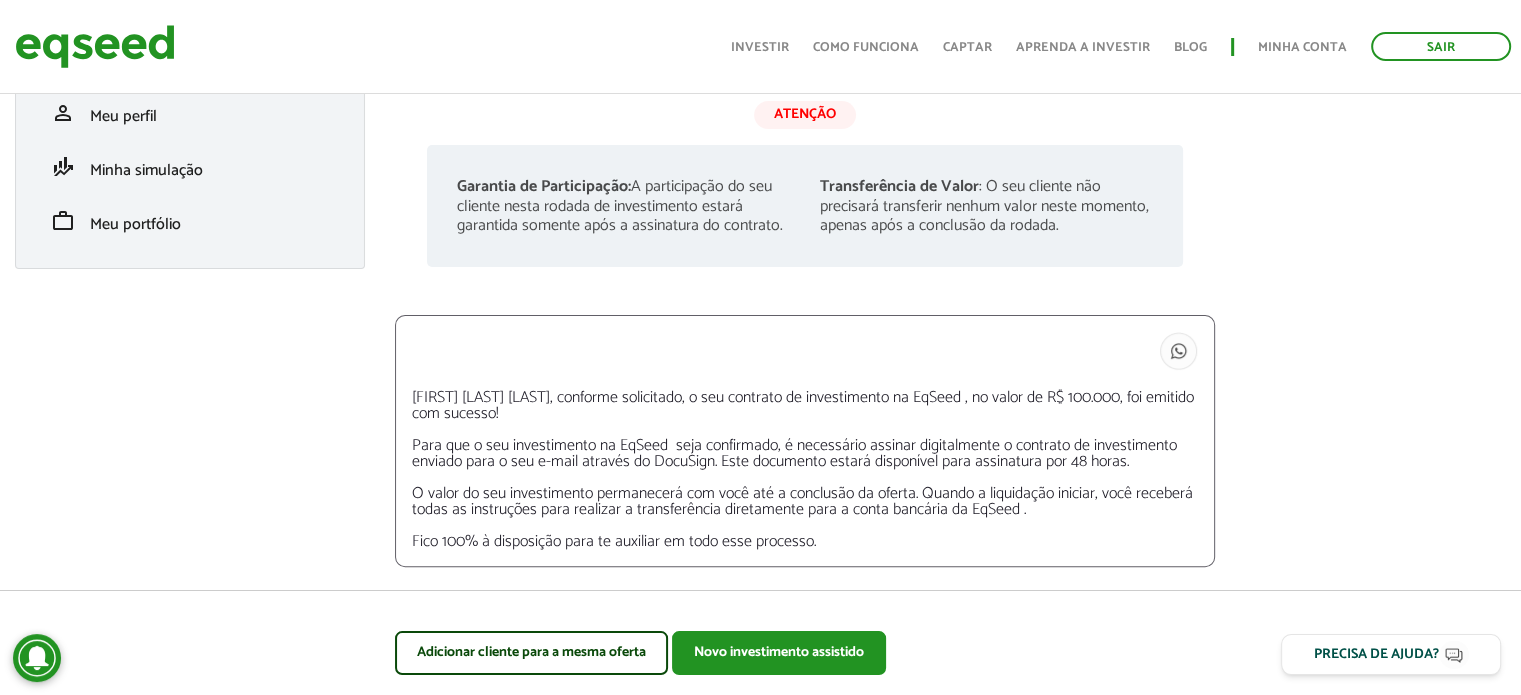 click on "Reinaldo Xisto Vieira Costa, conforme solicitado, o seu contrato de investimento na EqSeed , no valor de R$ 100.000, foi emitido com sucesso!
Para que o seu investimento na EqSeed  seja confirmado, é necessário assinar digitalmente o contrato de investimento enviado para o seu e-mail através do DocuSign. Este documento estará disponível para assinatura por 48 horas.
O valor do seu investimento permanecerá com você até a conclusão da oferta. Quando a liquidação iniciar, você receberá todas as instruções para realizar a transferência diretamente para a conta bancária da EqSeed .
Fico 100% à disposição para te auxiliar em todo esse processo." at bounding box center [805, 470] 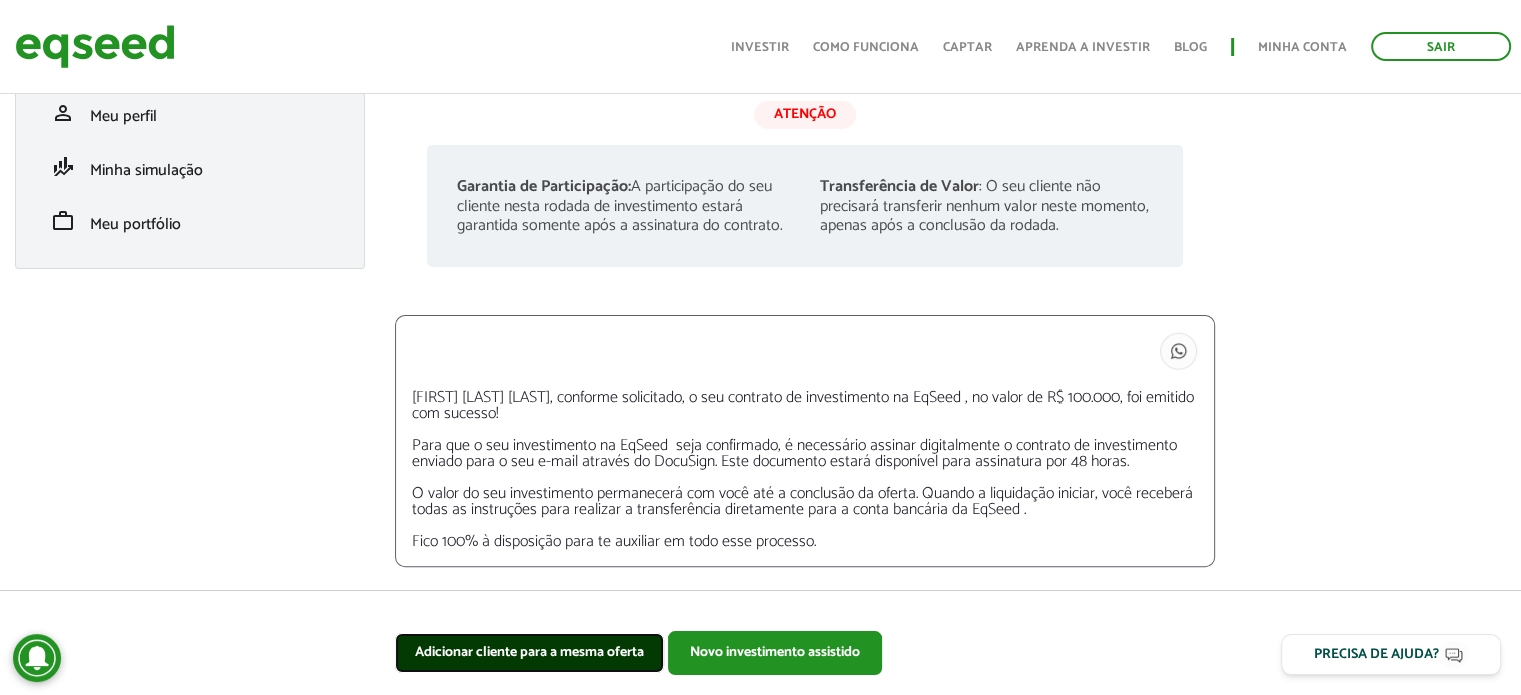 click on "Adicionar cliente para a mesma oferta" at bounding box center [529, 653] 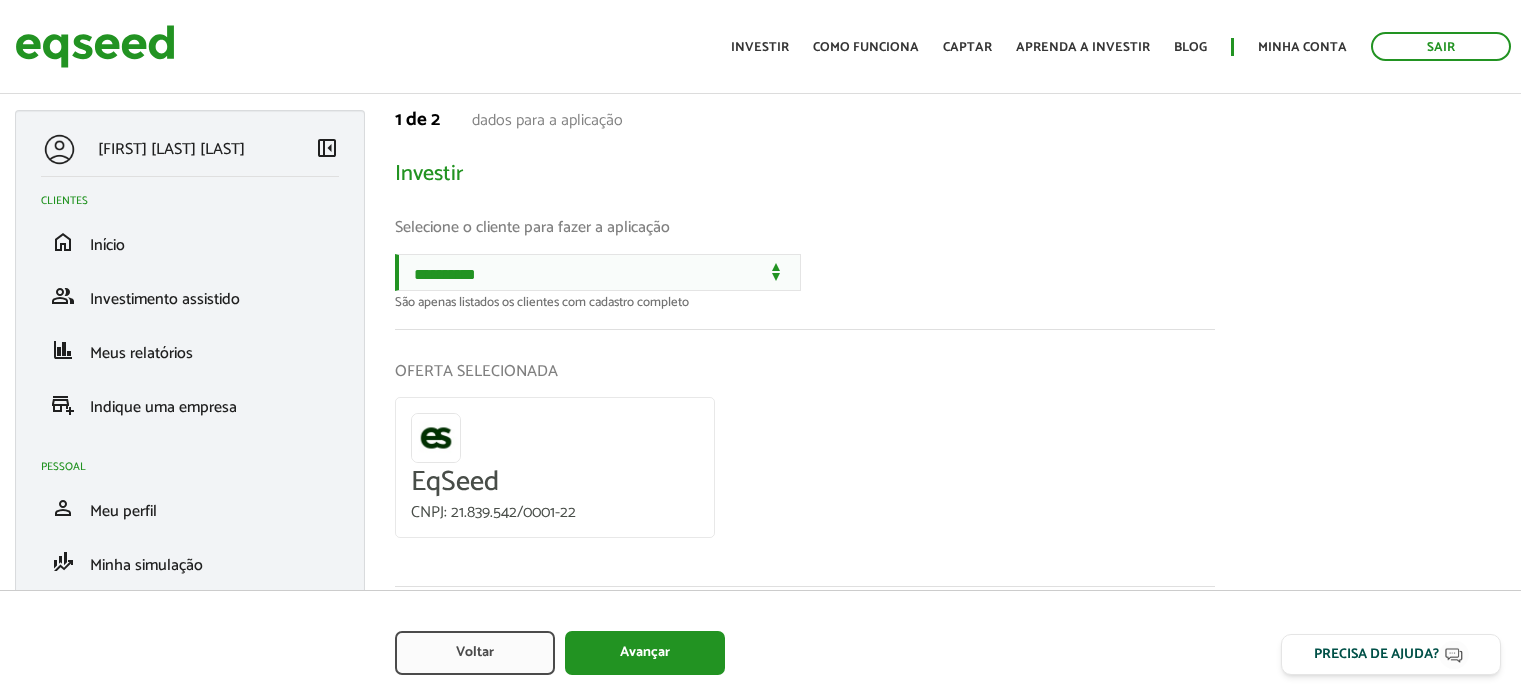 scroll, scrollTop: 0, scrollLeft: 0, axis: both 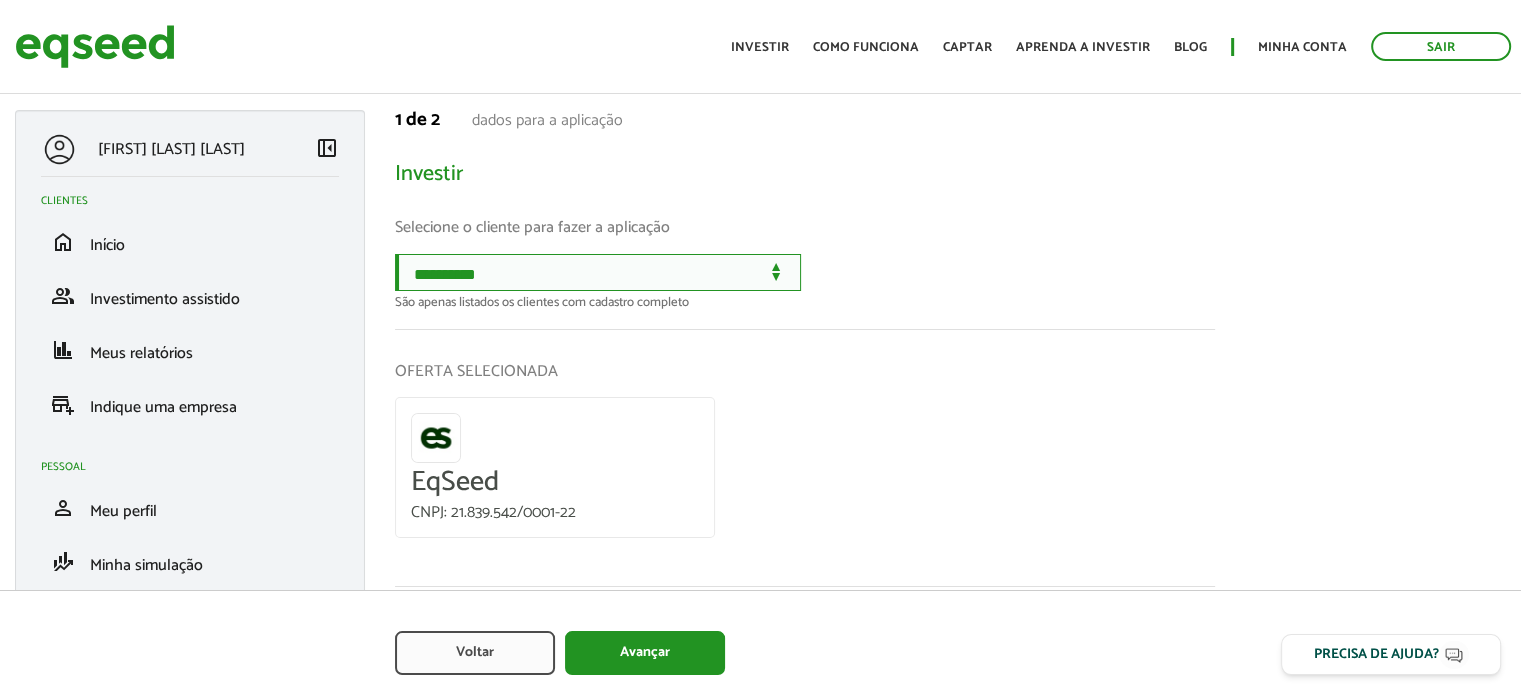 drag, startPoint x: 0, startPoint y: 0, endPoint x: 597, endPoint y: 275, distance: 657.2929 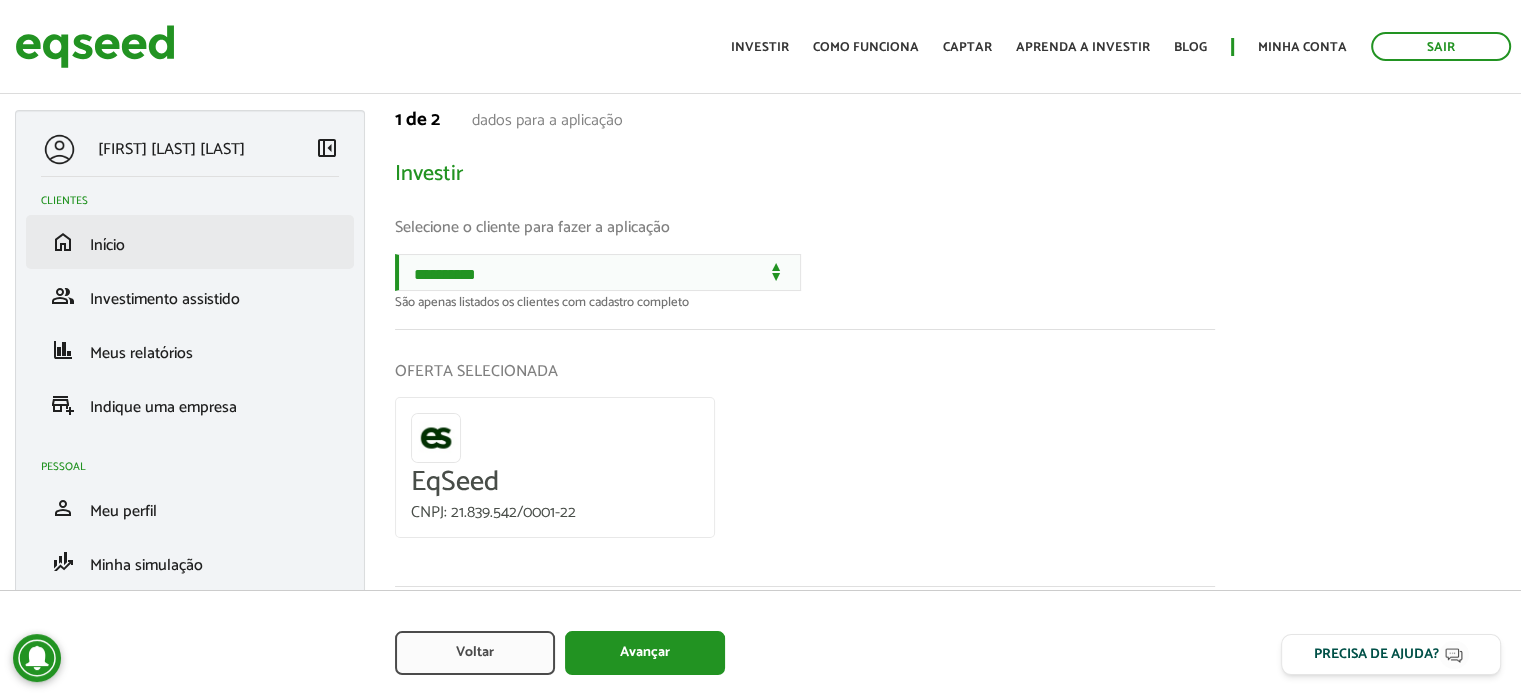 click on "home Início" at bounding box center [190, 242] 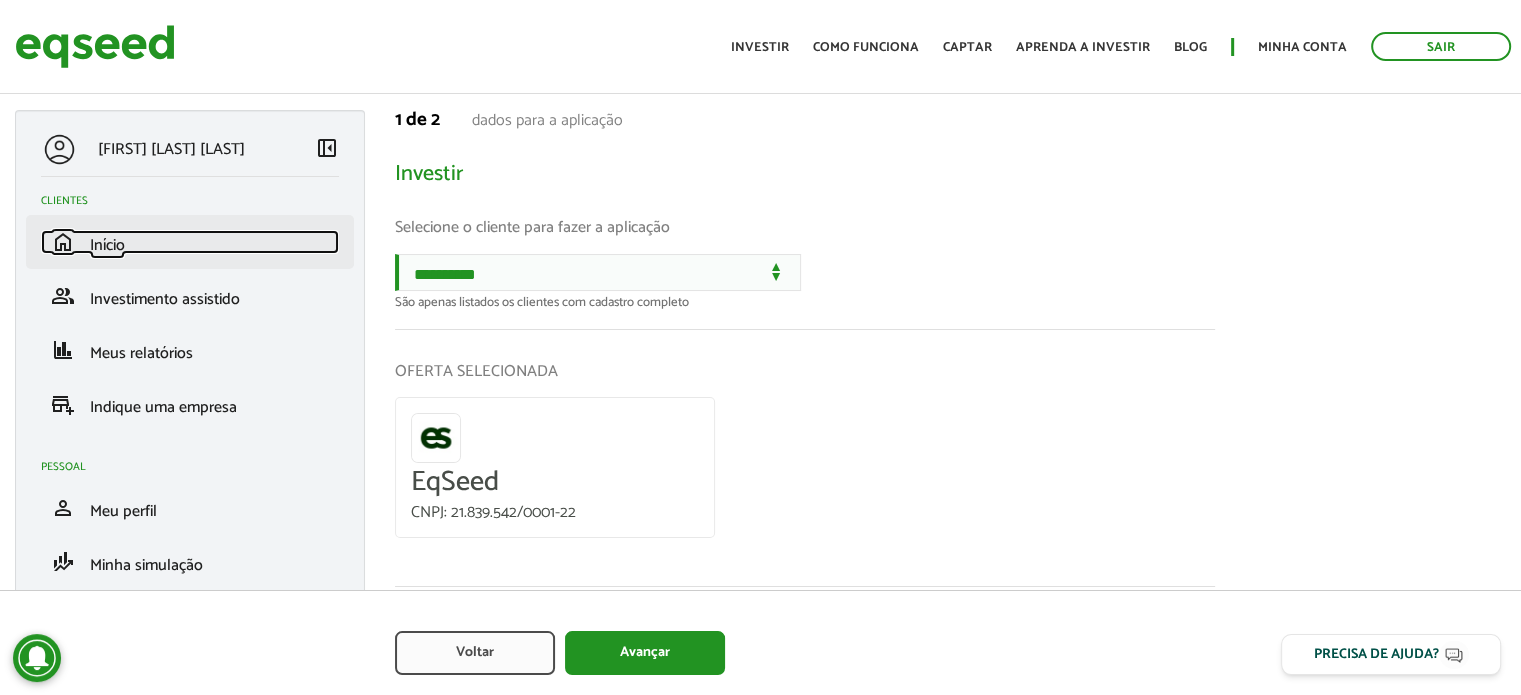 click on "Início" at bounding box center (107, 245) 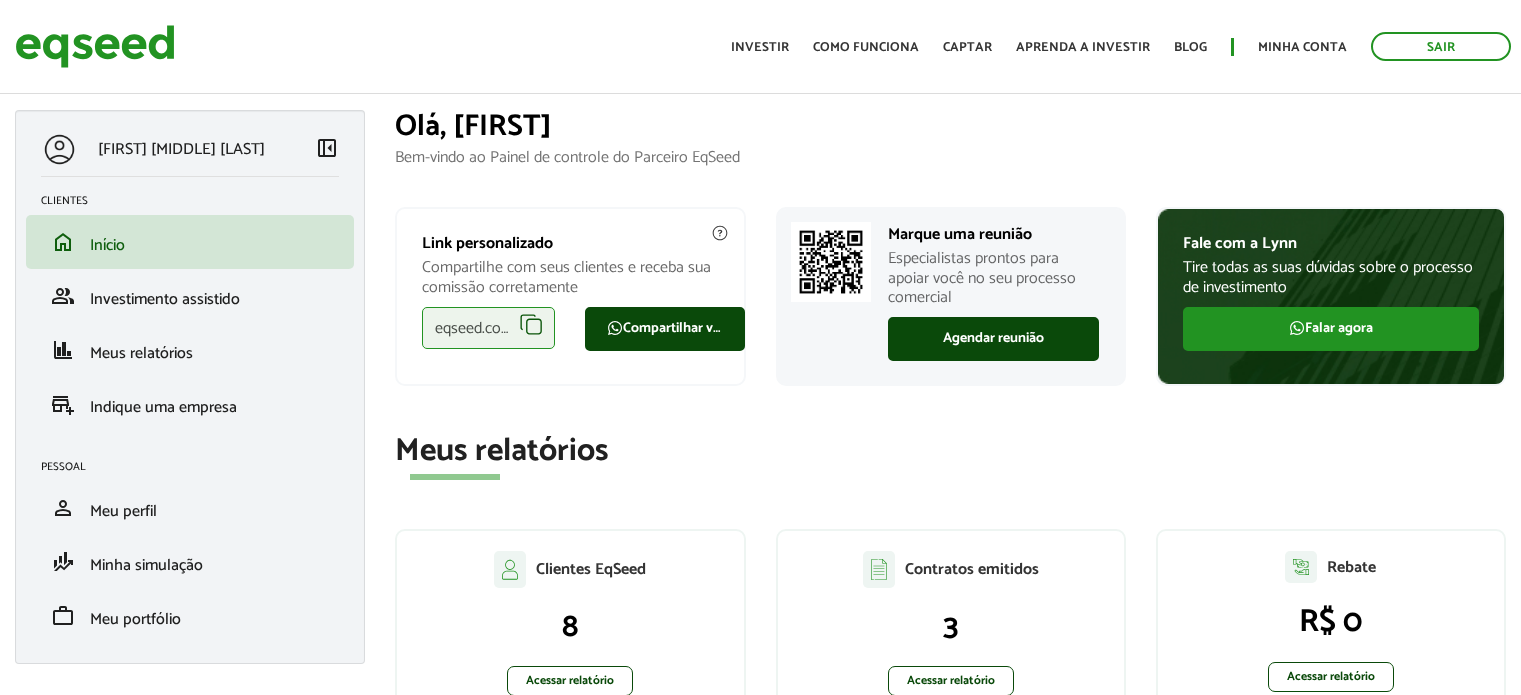 scroll, scrollTop: 0, scrollLeft: 0, axis: both 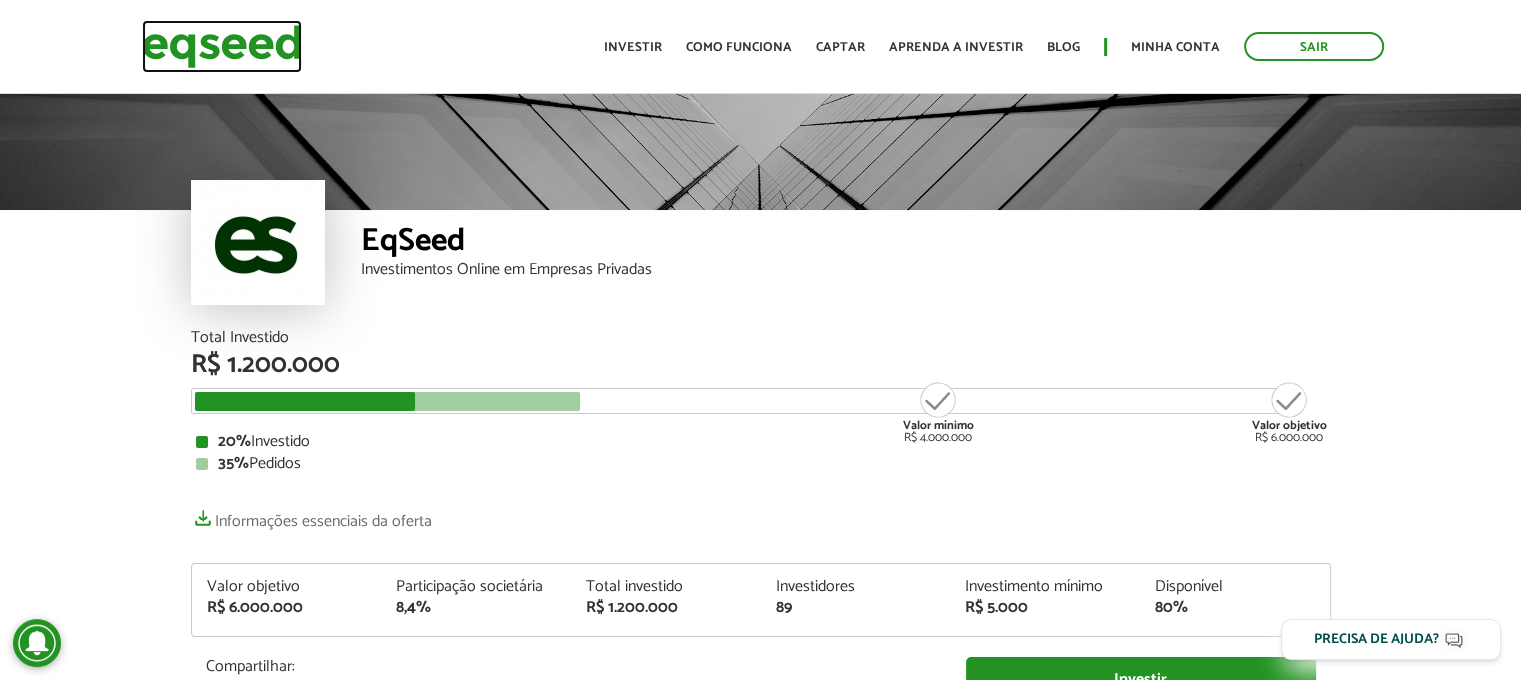 click at bounding box center [222, 46] 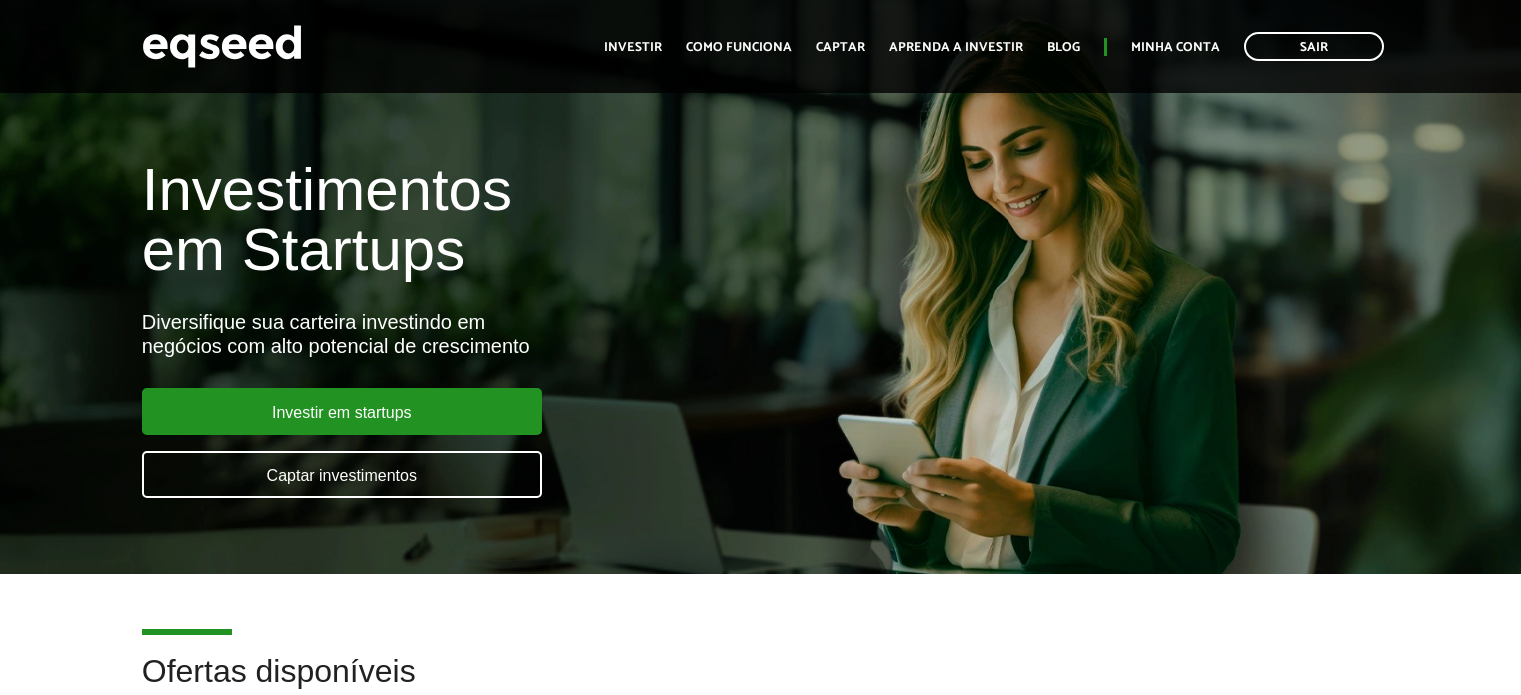 scroll, scrollTop: 44, scrollLeft: 0, axis: vertical 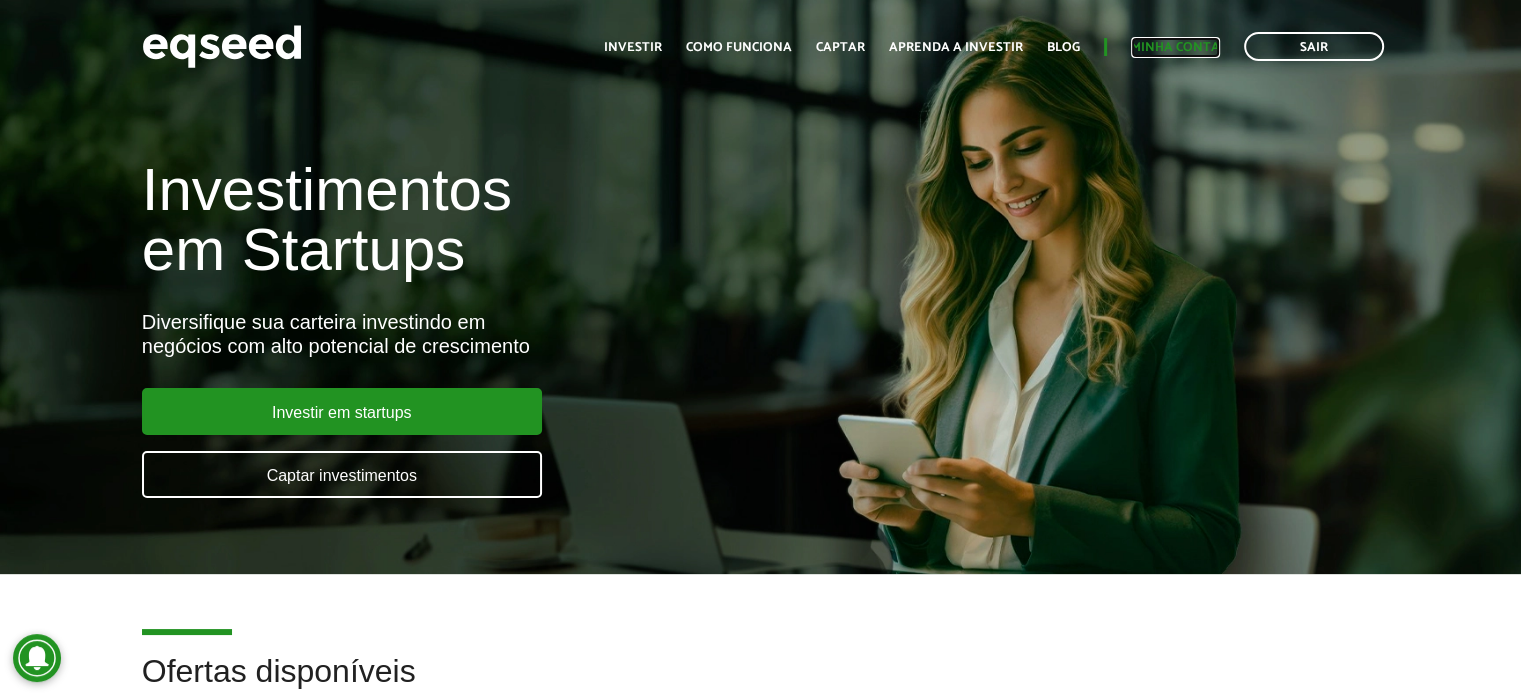 click on "Minha conta" at bounding box center [1175, 47] 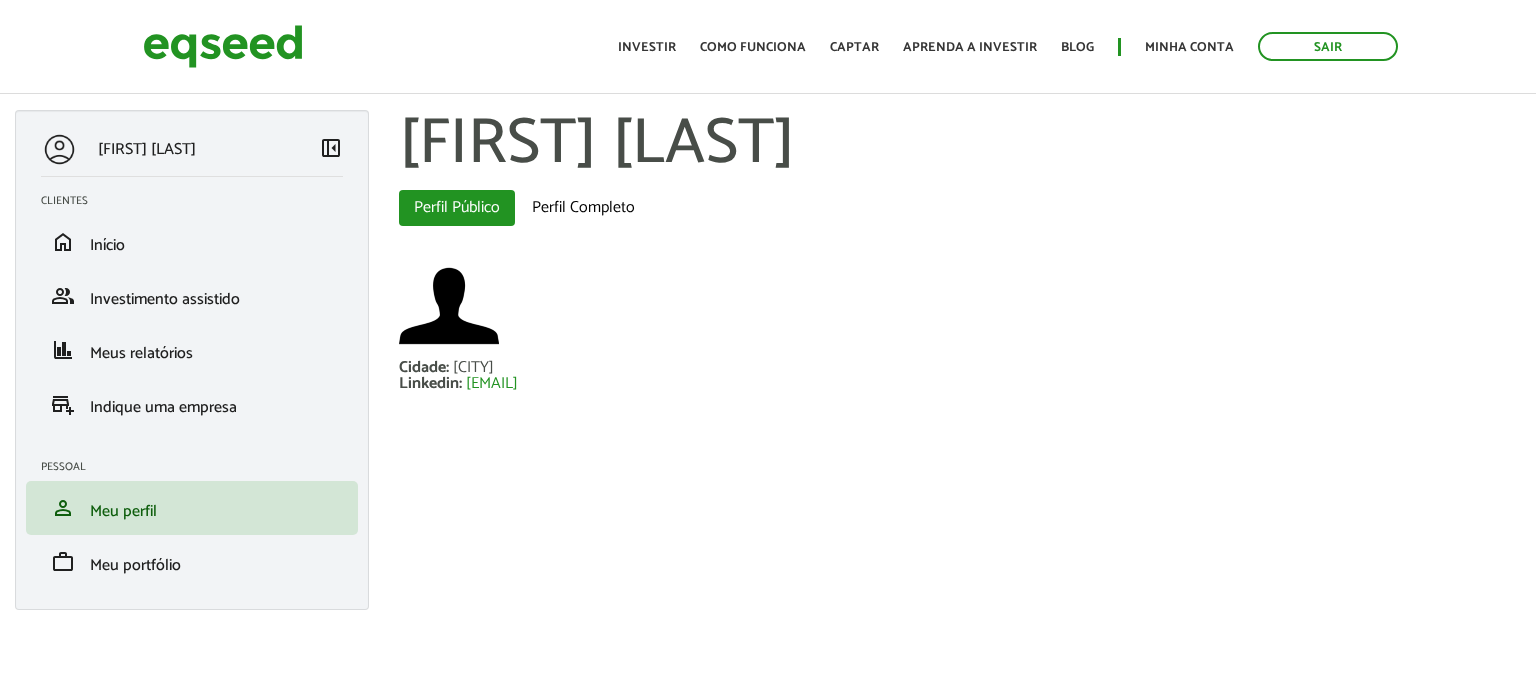scroll, scrollTop: 0, scrollLeft: 0, axis: both 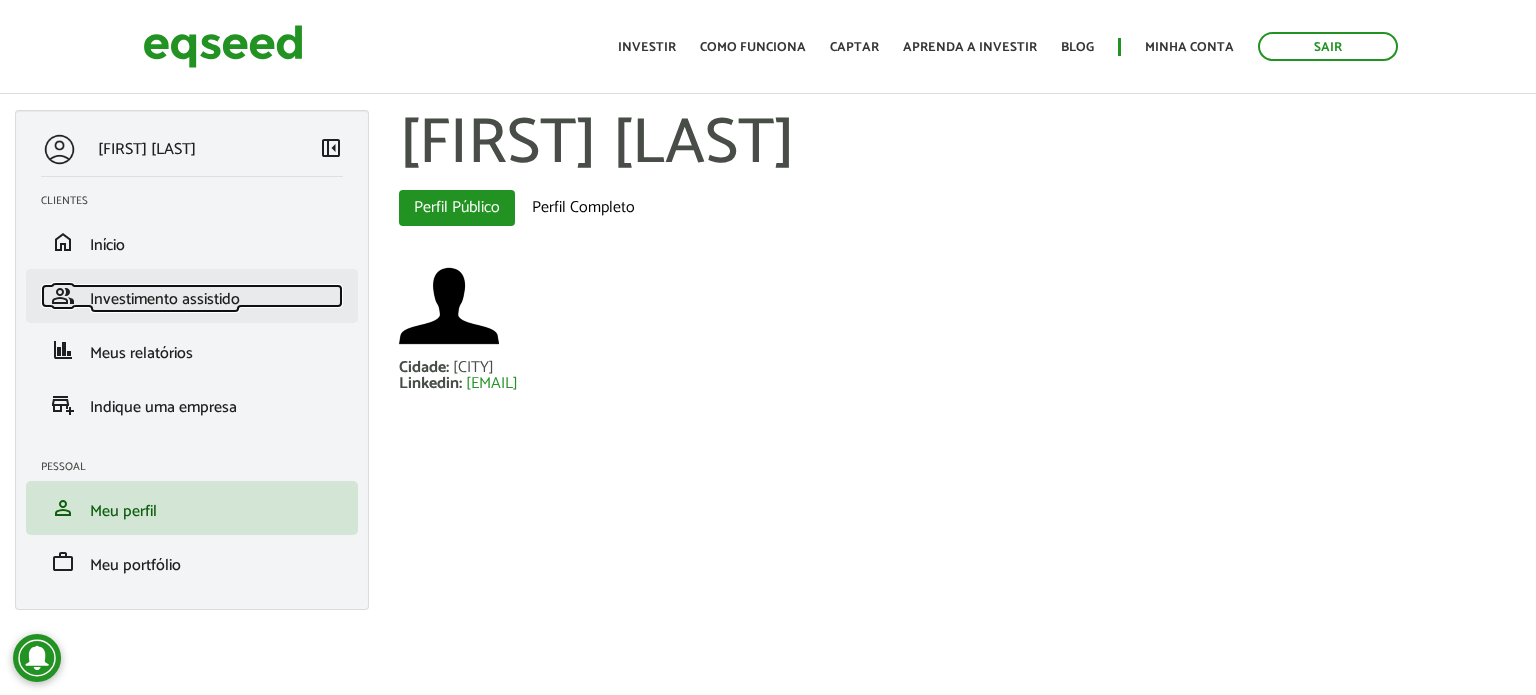 click on "Investimento assistido" at bounding box center [165, 299] 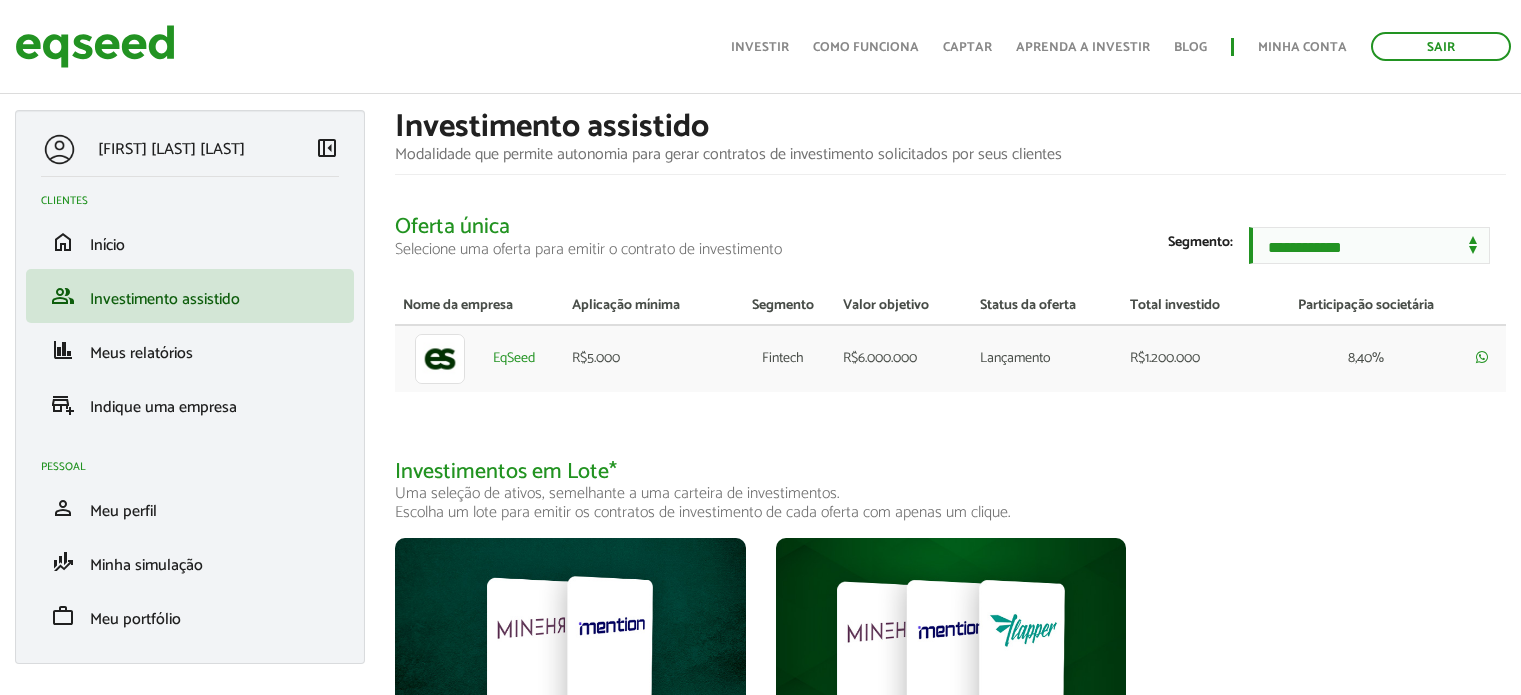 scroll, scrollTop: 300, scrollLeft: 0, axis: vertical 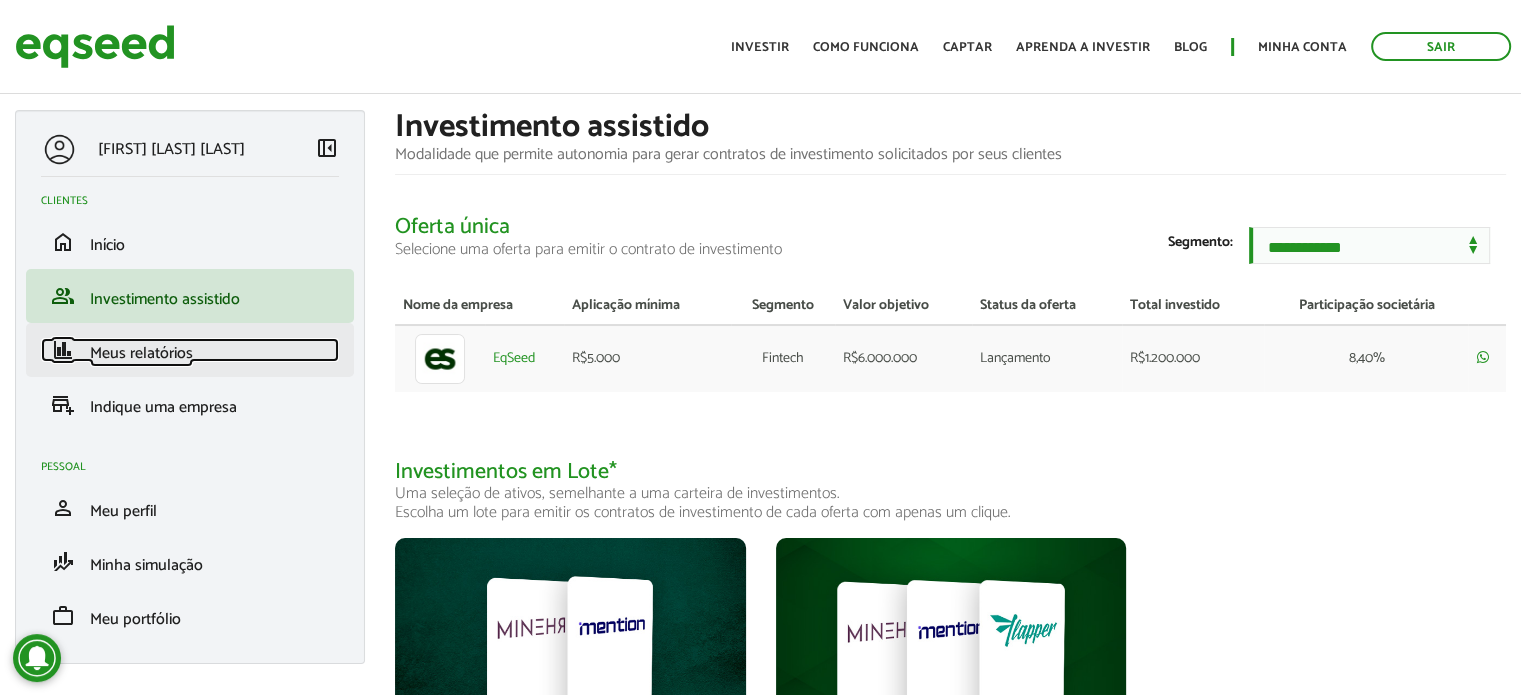 click on "Meus relatórios" at bounding box center [141, 353] 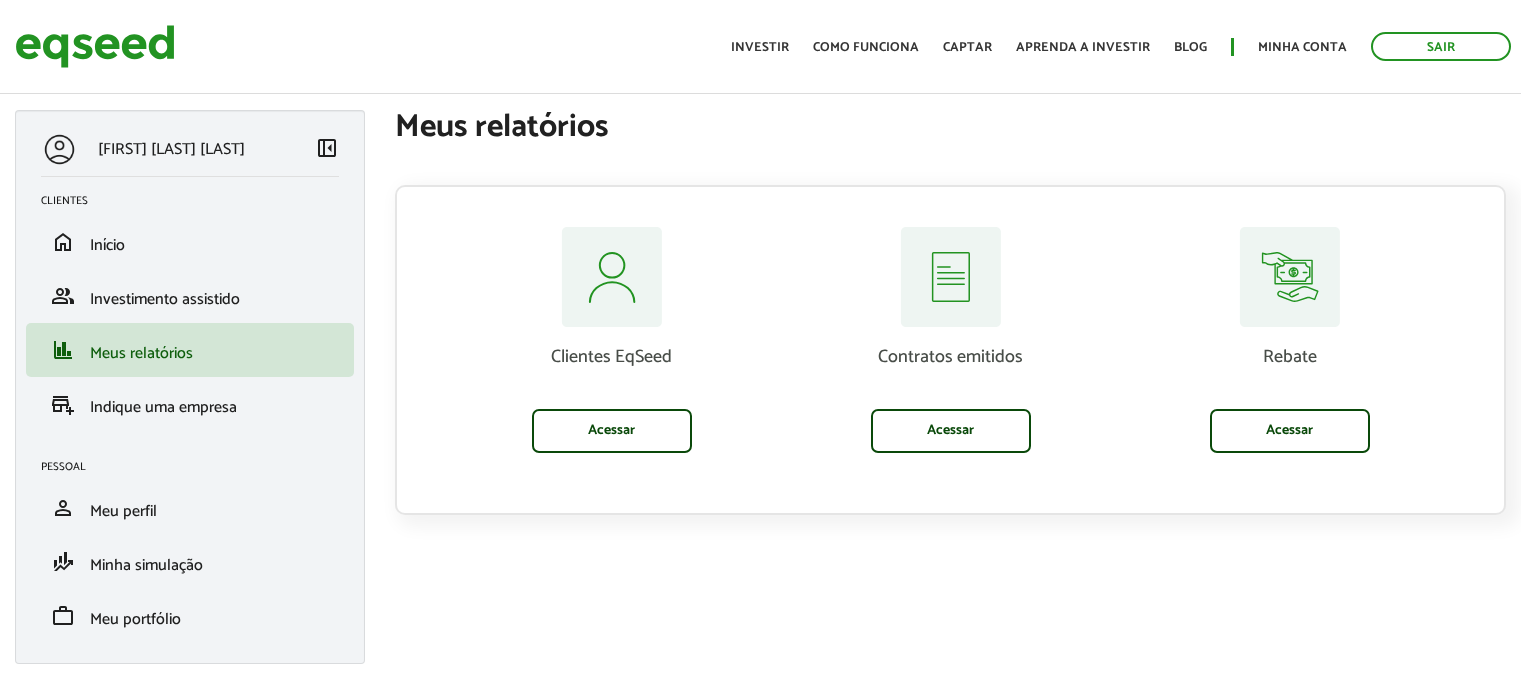 scroll, scrollTop: 0, scrollLeft: 0, axis: both 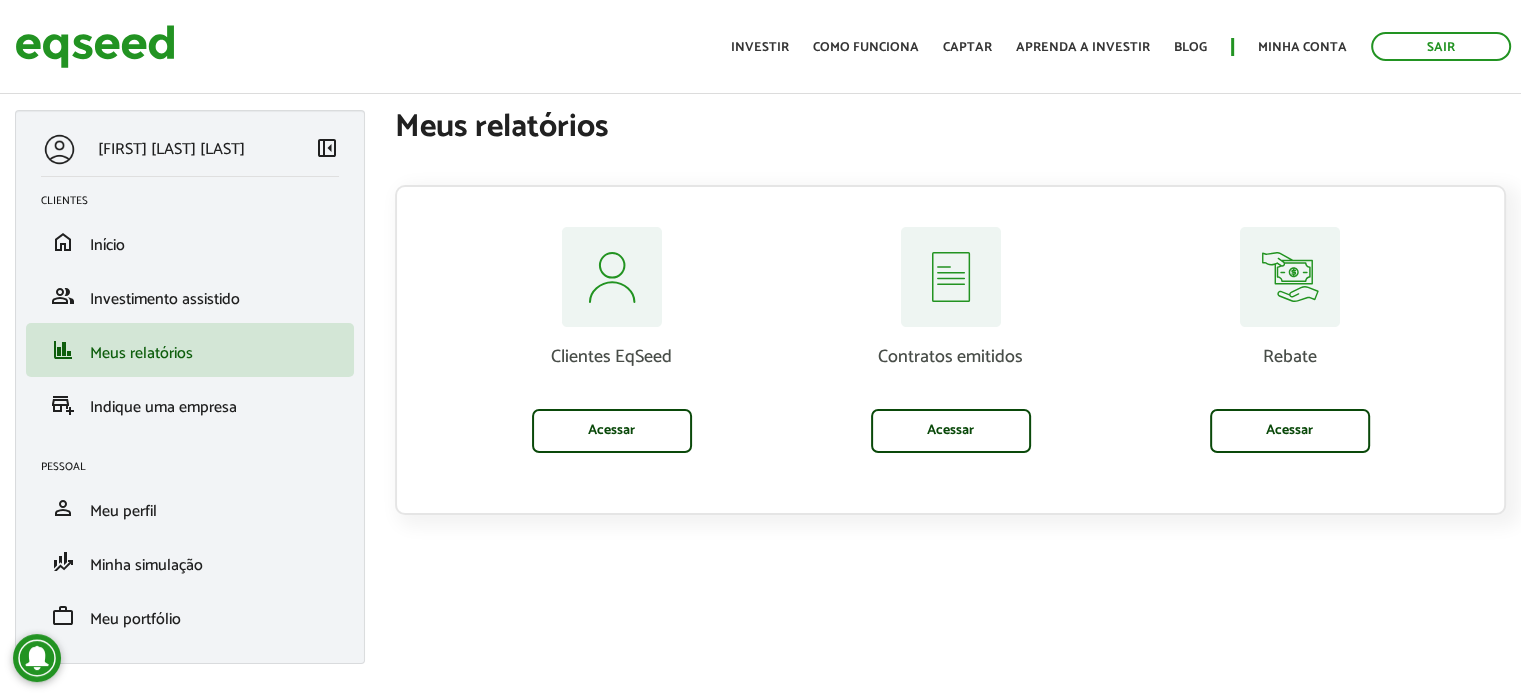 click on "Contratos emitidos
Acessar" at bounding box center [611, 340] 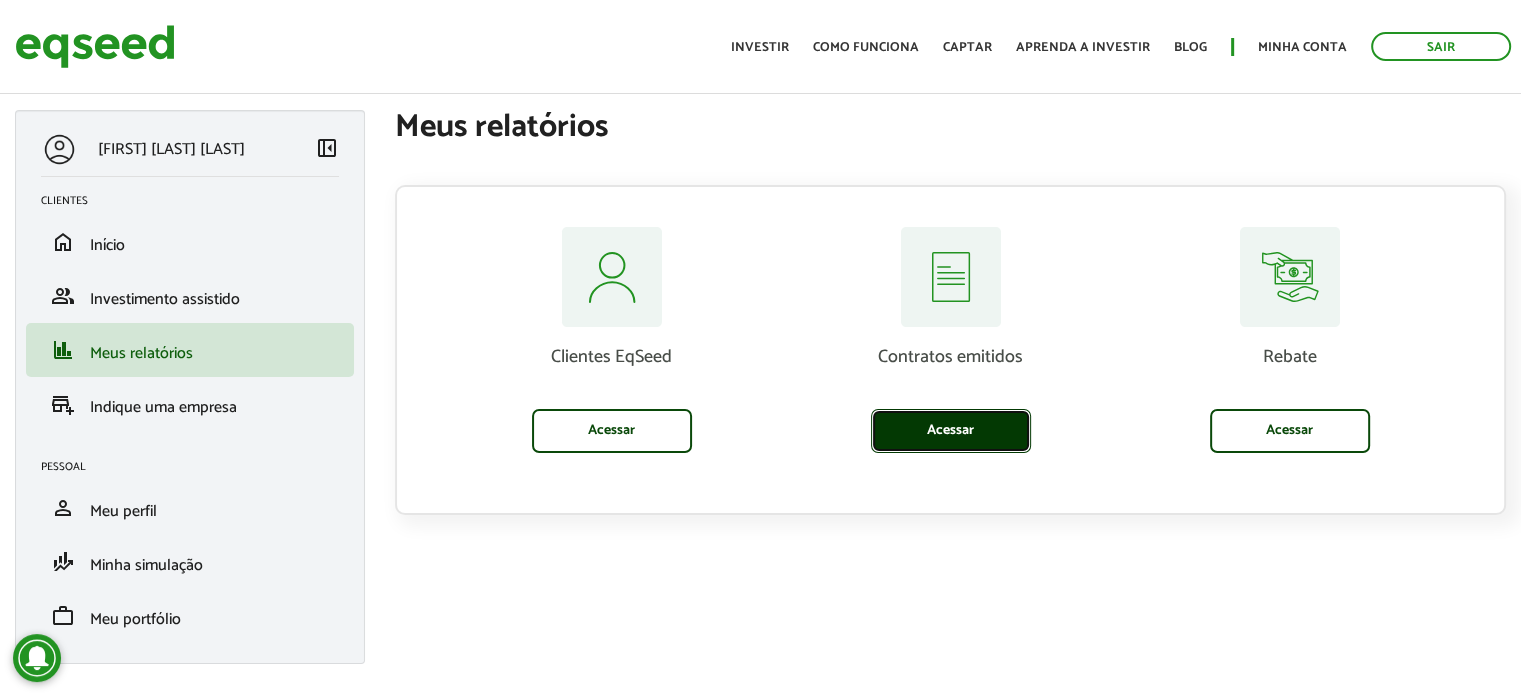 click on "Acessar" at bounding box center [951, 431] 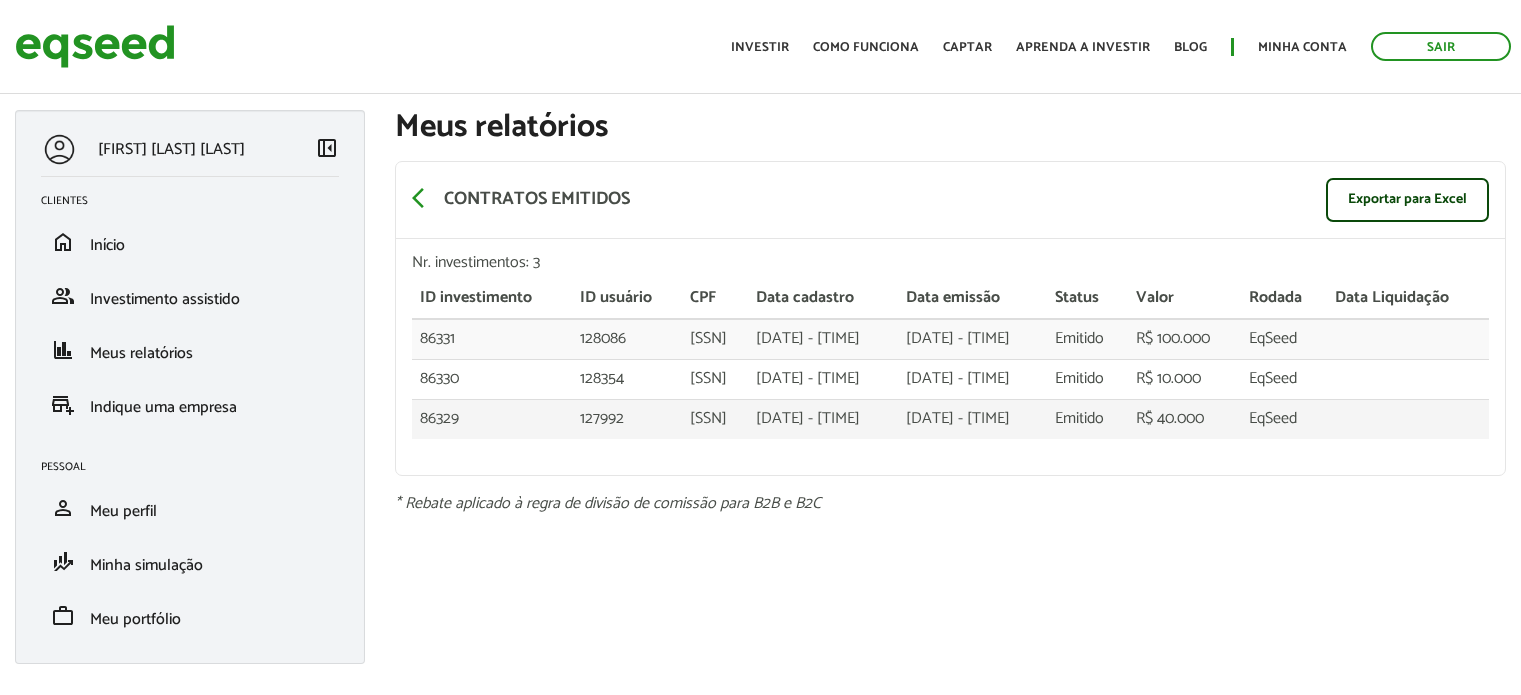 scroll, scrollTop: 0, scrollLeft: 0, axis: both 